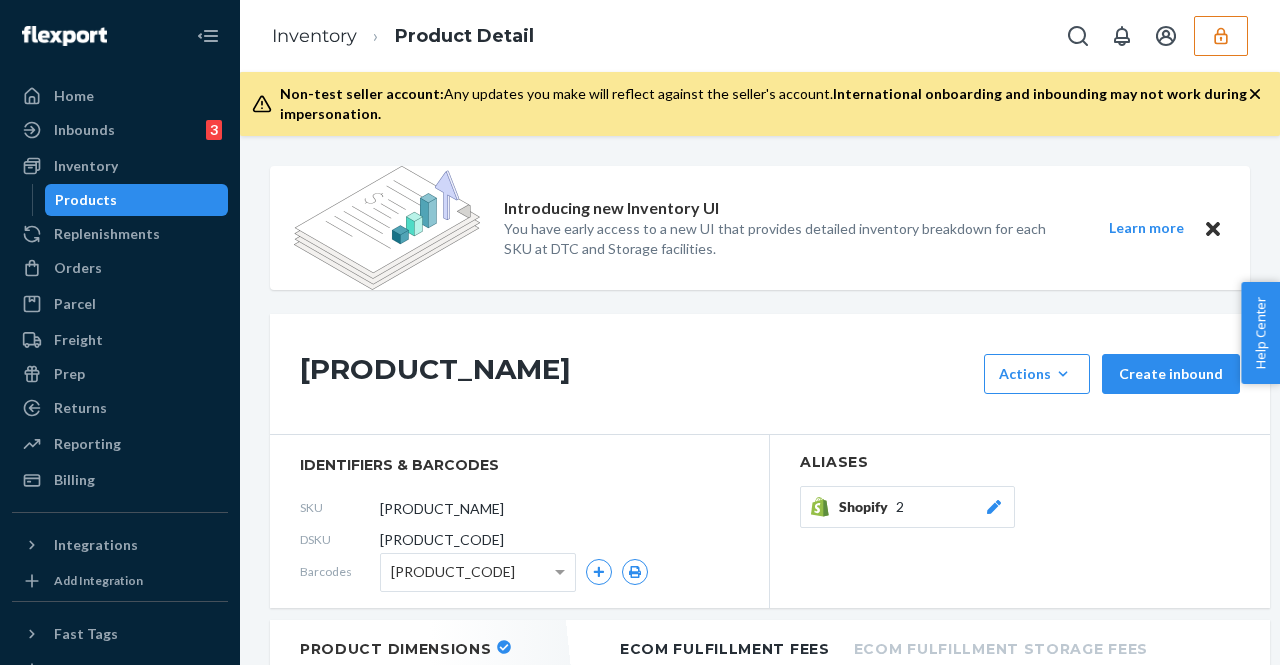 scroll, scrollTop: 0, scrollLeft: 0, axis: both 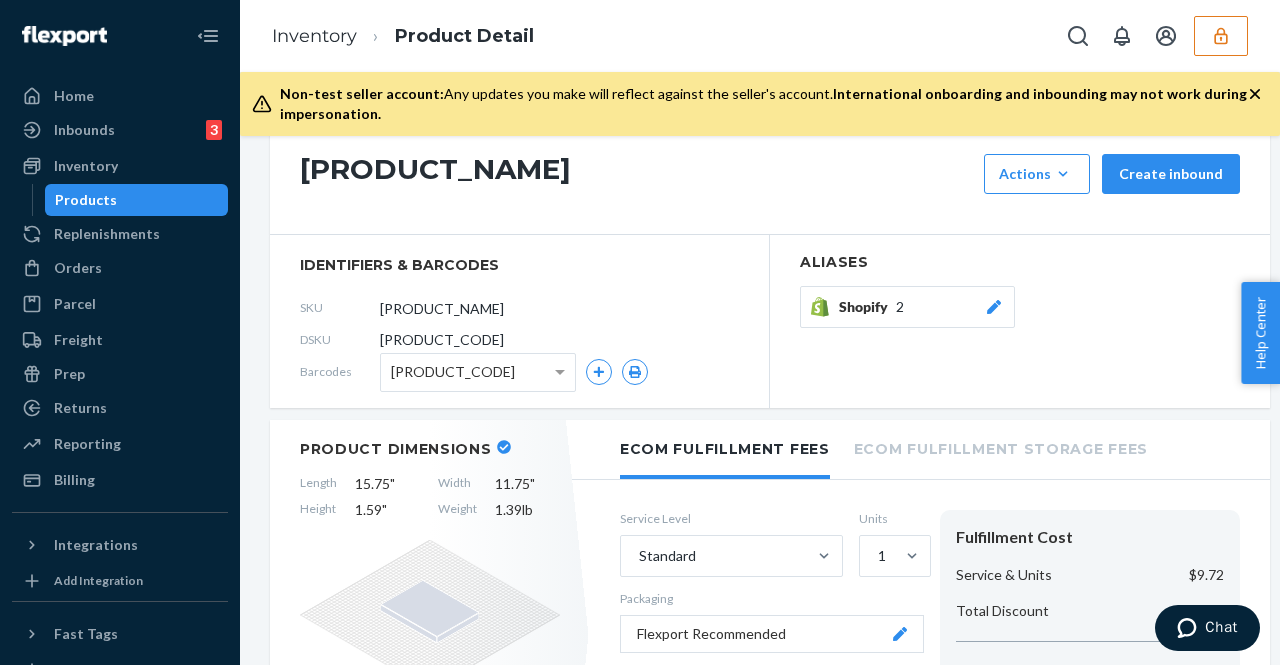 click at bounding box center [1221, 36] 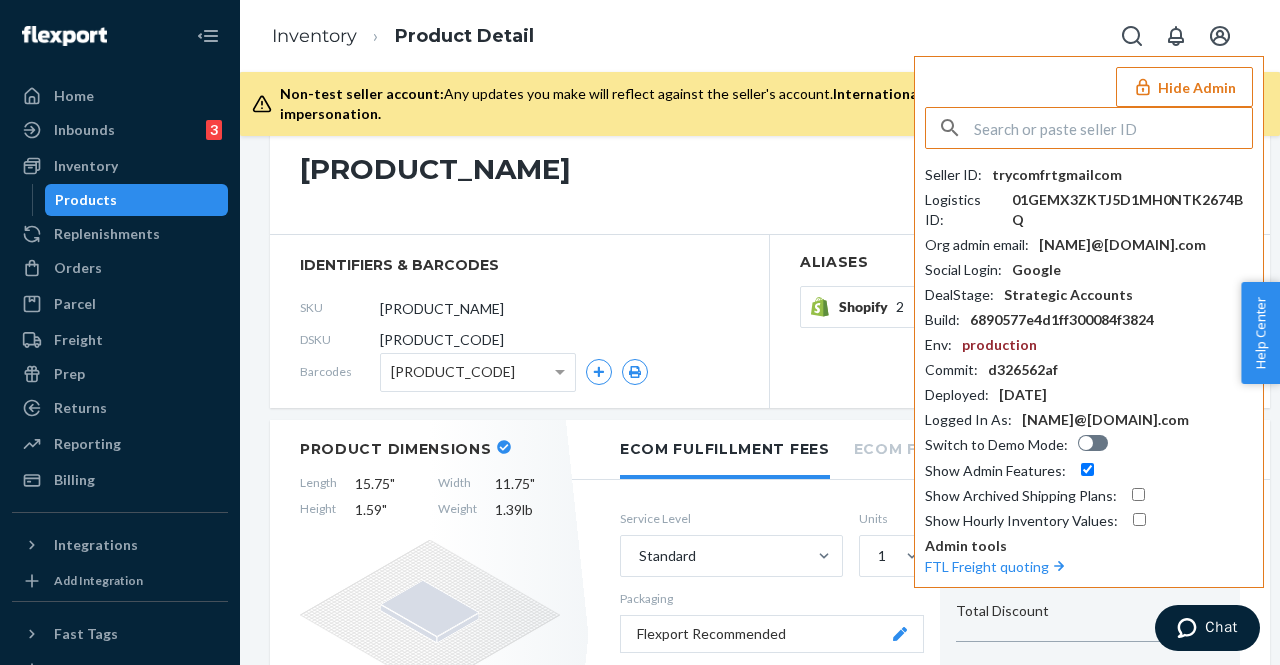 click at bounding box center (1113, 128) 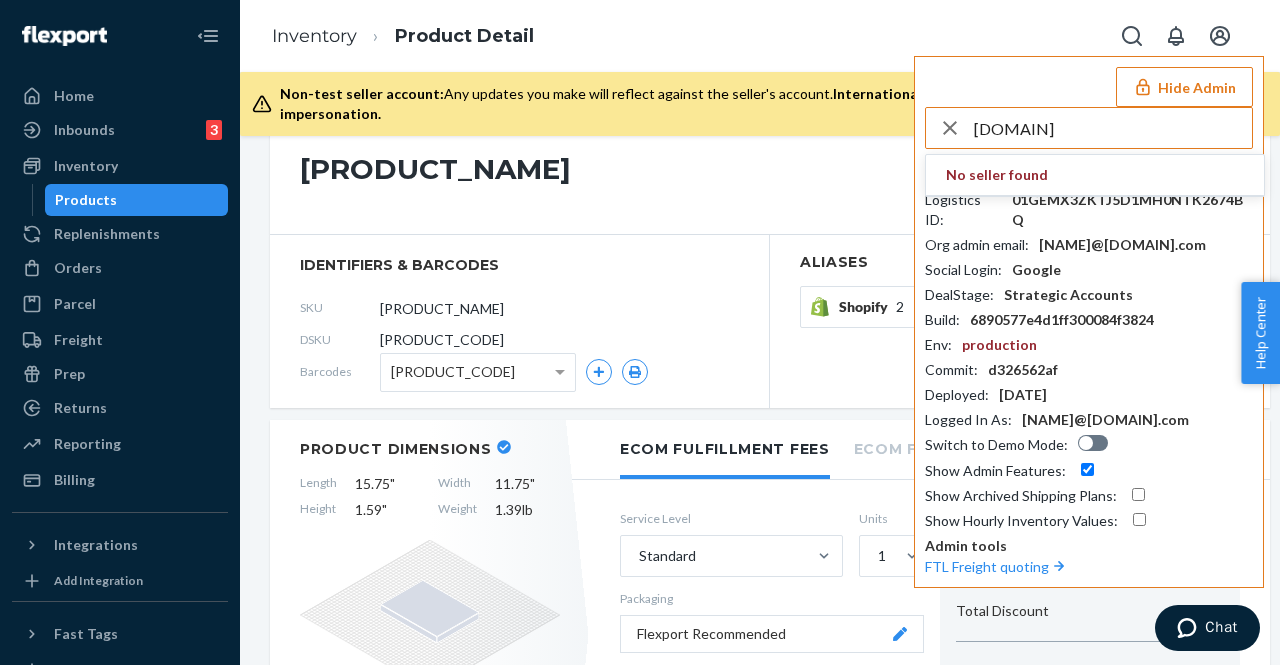 type on "e" 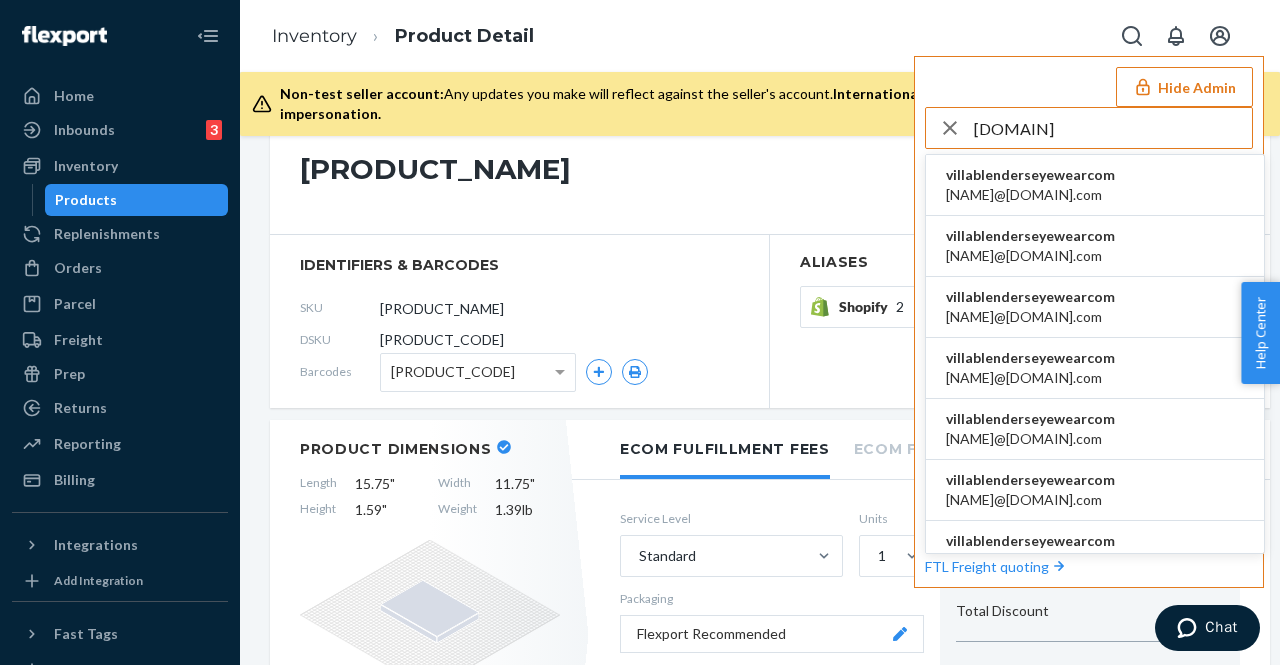 type on "[DOMAIN]" 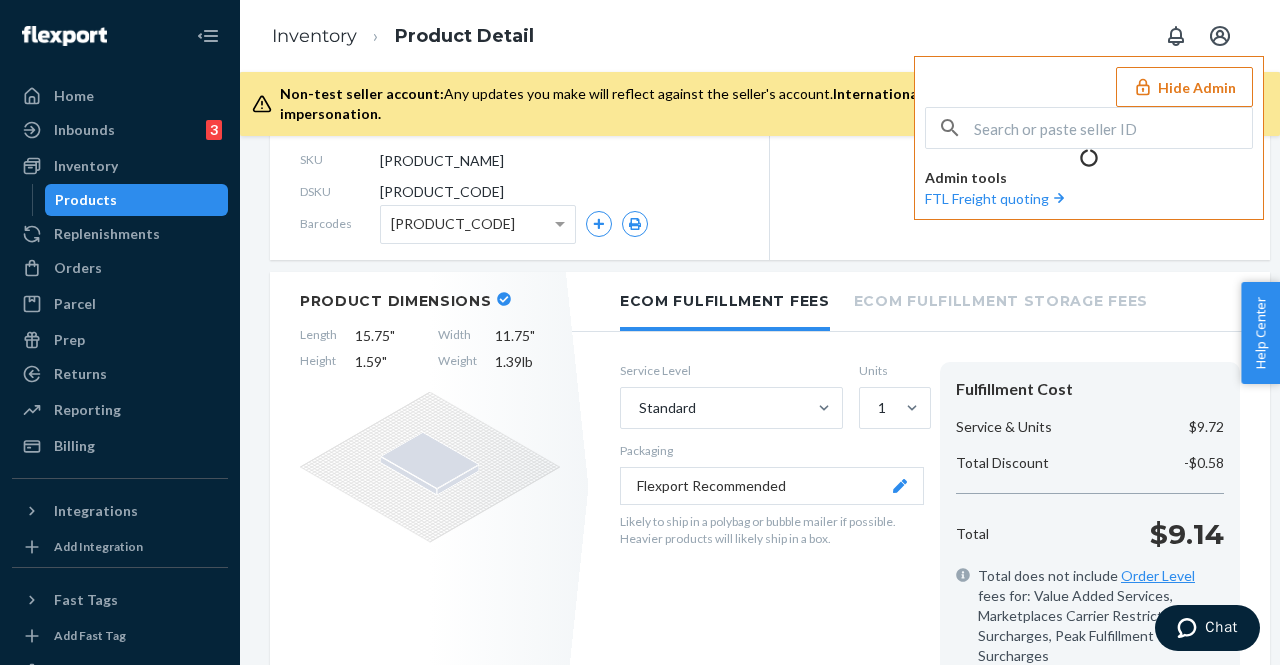 scroll, scrollTop: 200, scrollLeft: 0, axis: vertical 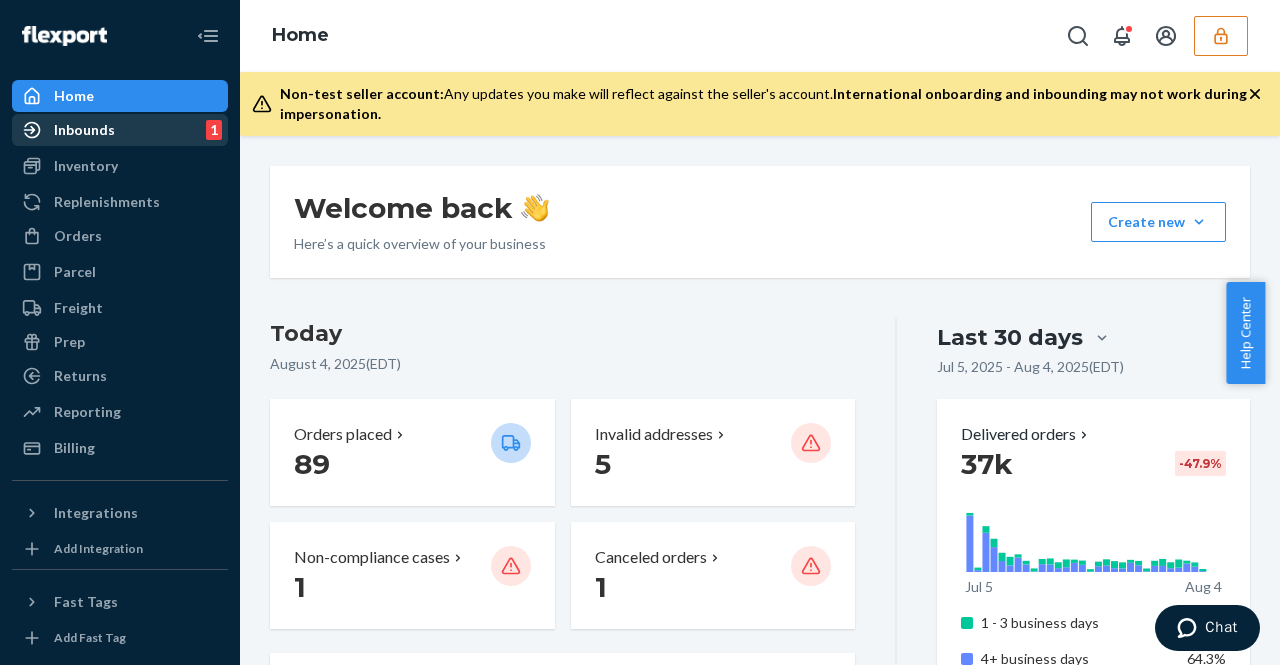 click on "Inbounds 1" at bounding box center [120, 130] 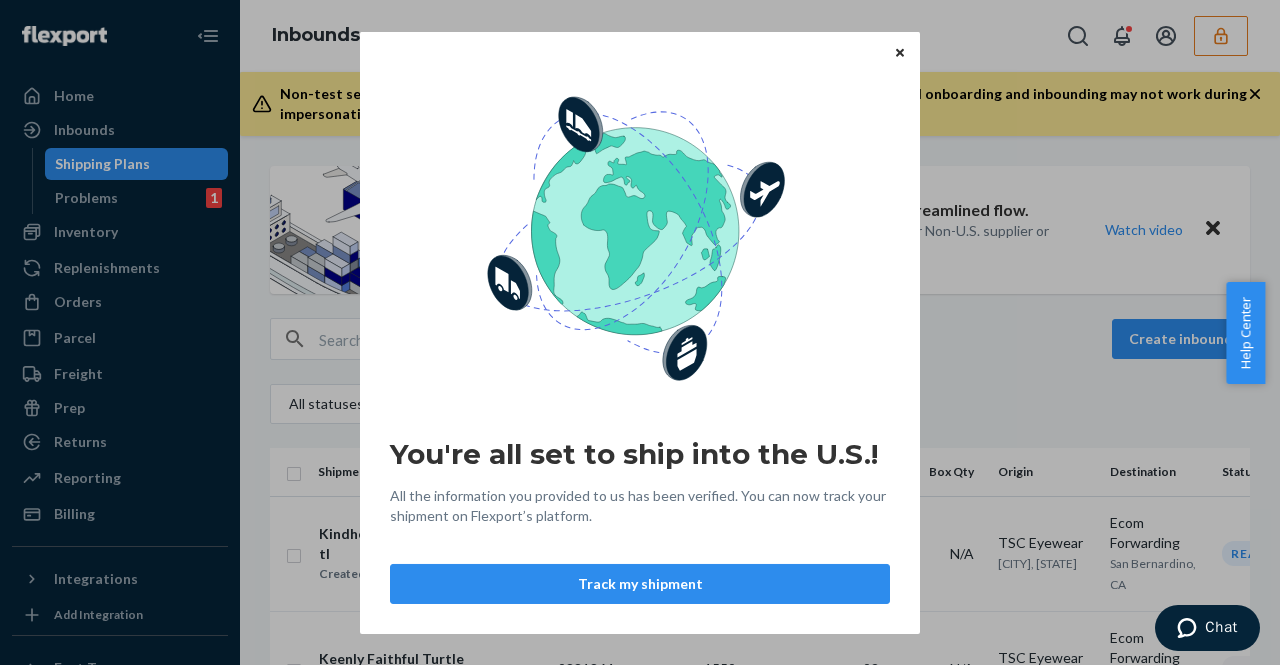 click at bounding box center [900, 52] 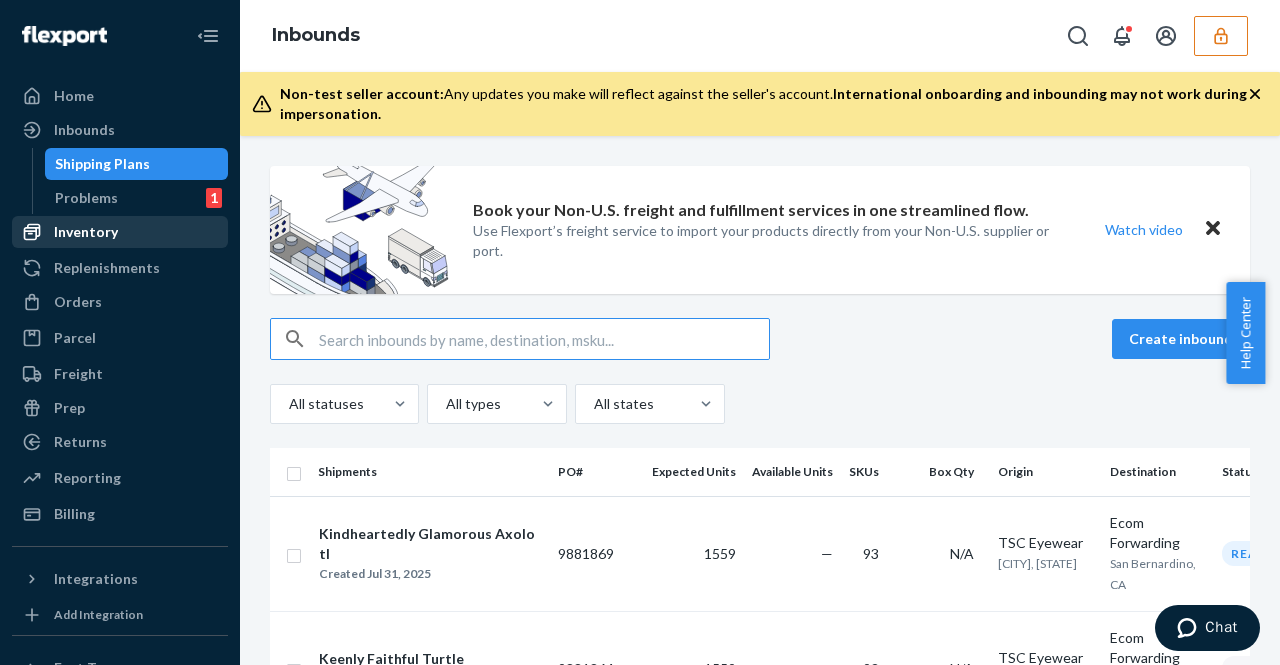 click on "Inventory" at bounding box center (86, 232) 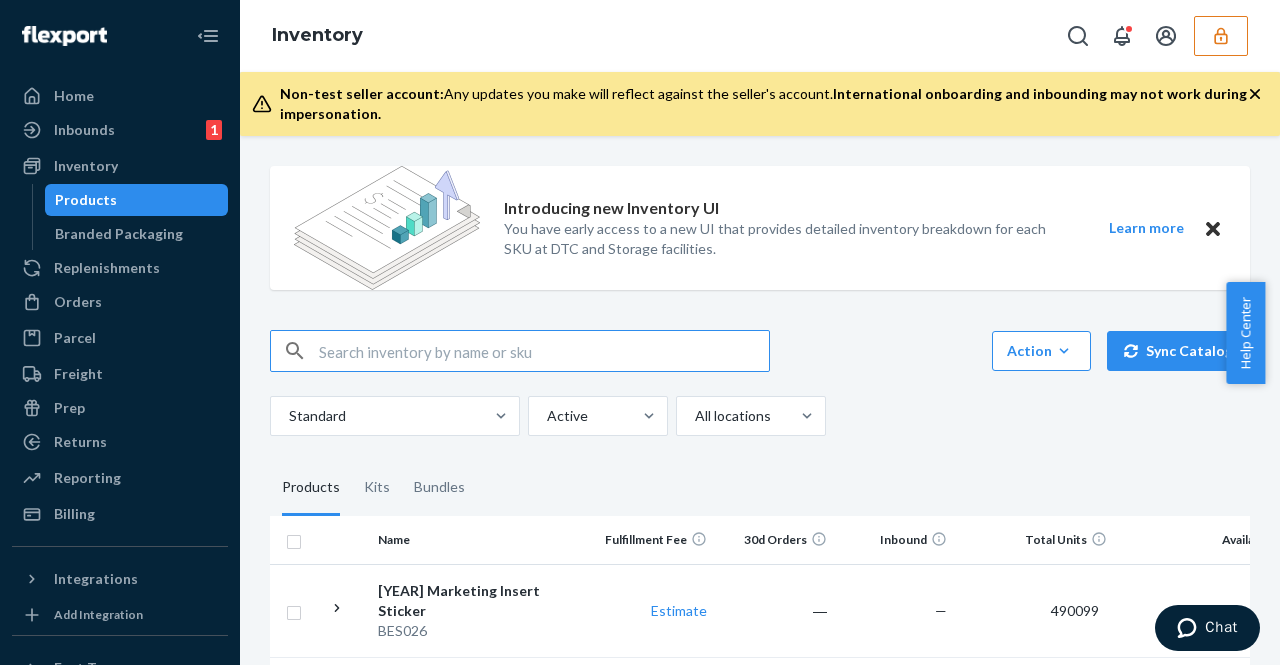 paste on "DK77AT59KMD" 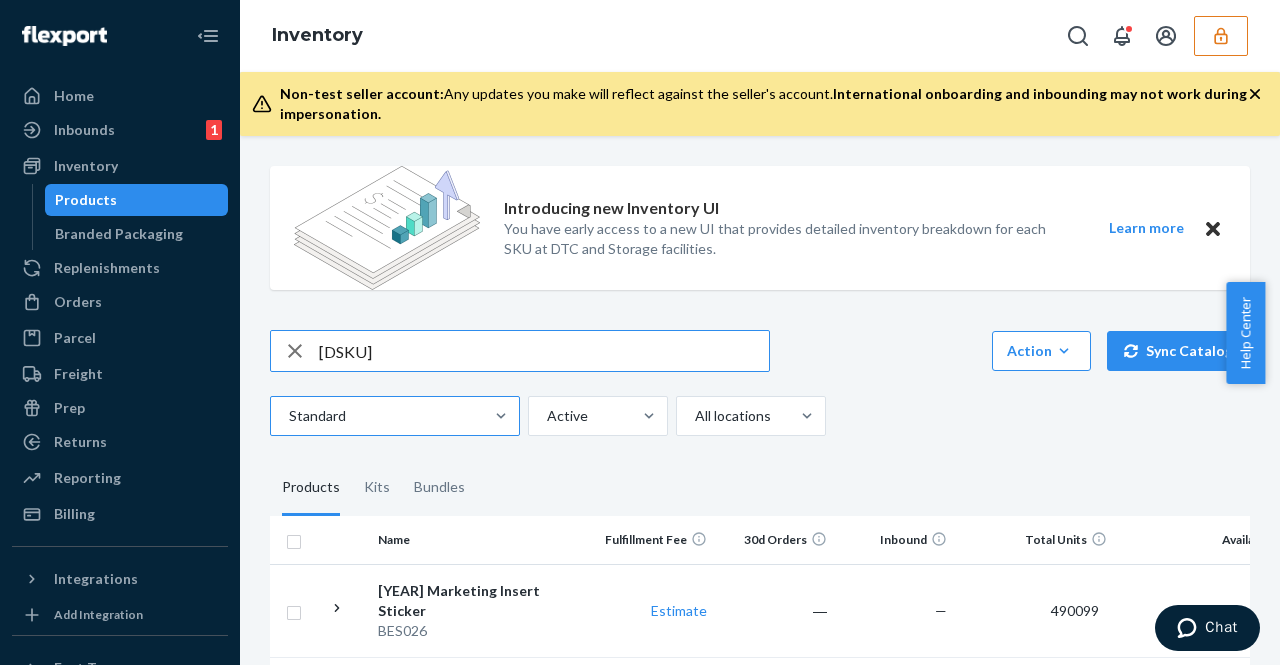 type on "DK77AT59KMD" 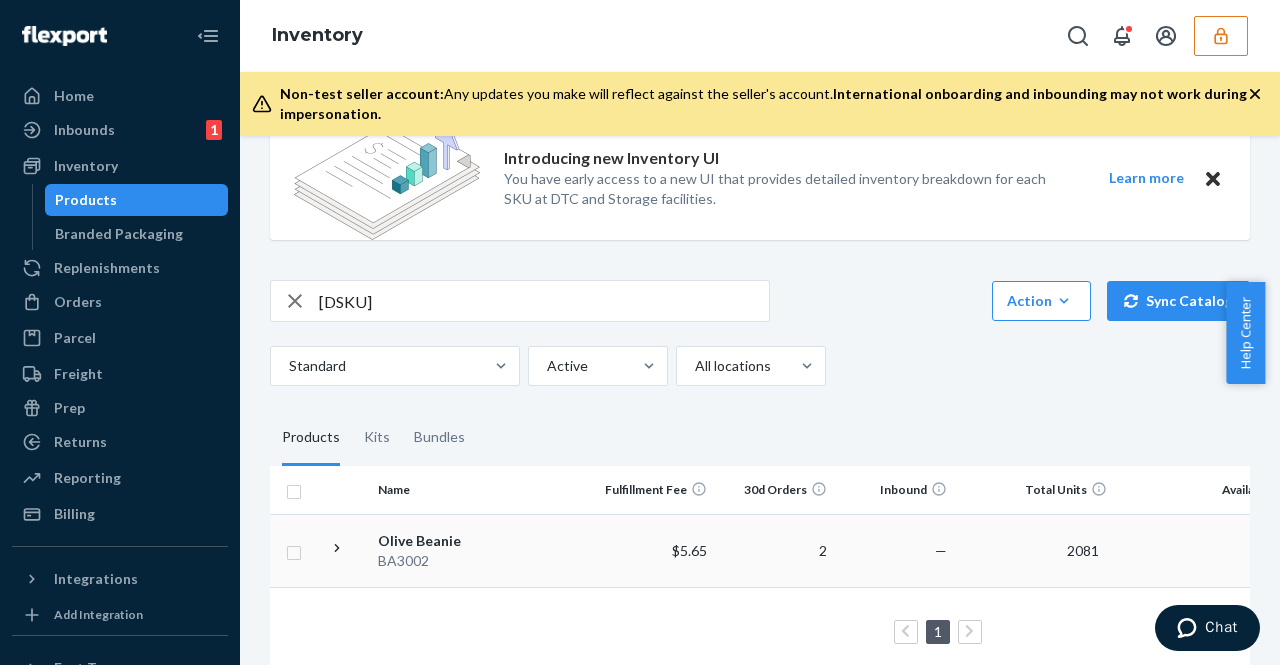 scroll, scrollTop: 94, scrollLeft: 0, axis: vertical 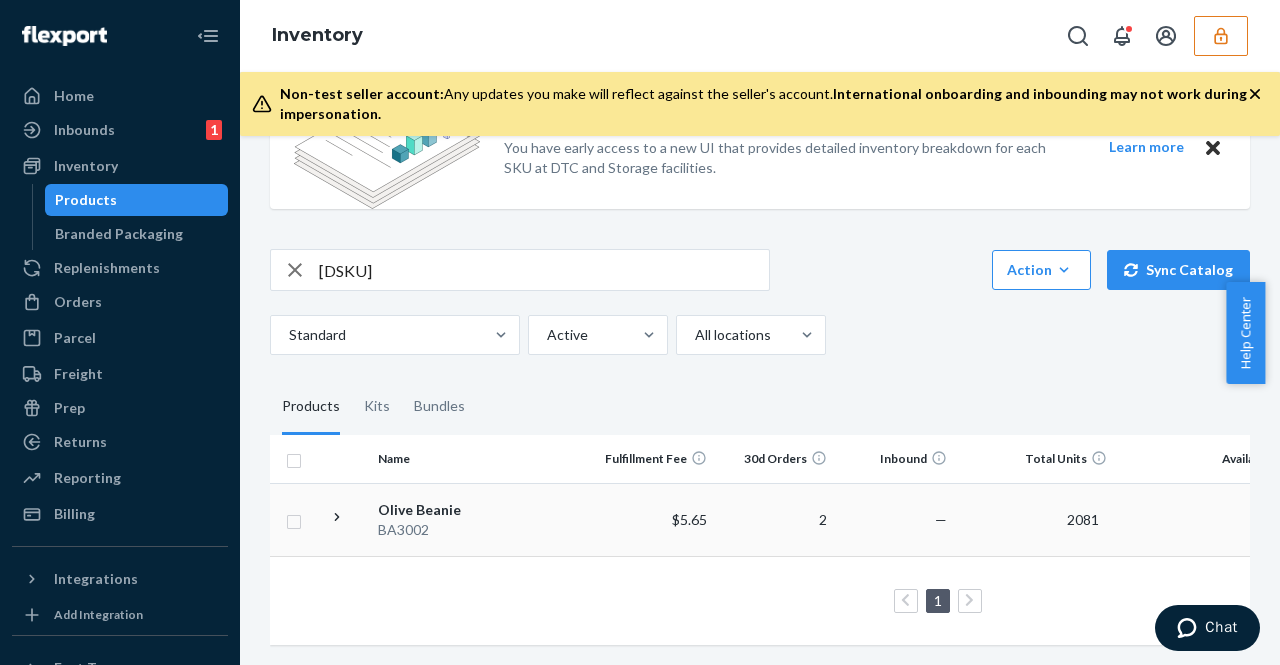 click on "Olive Beanie" at bounding box center (482, 510) 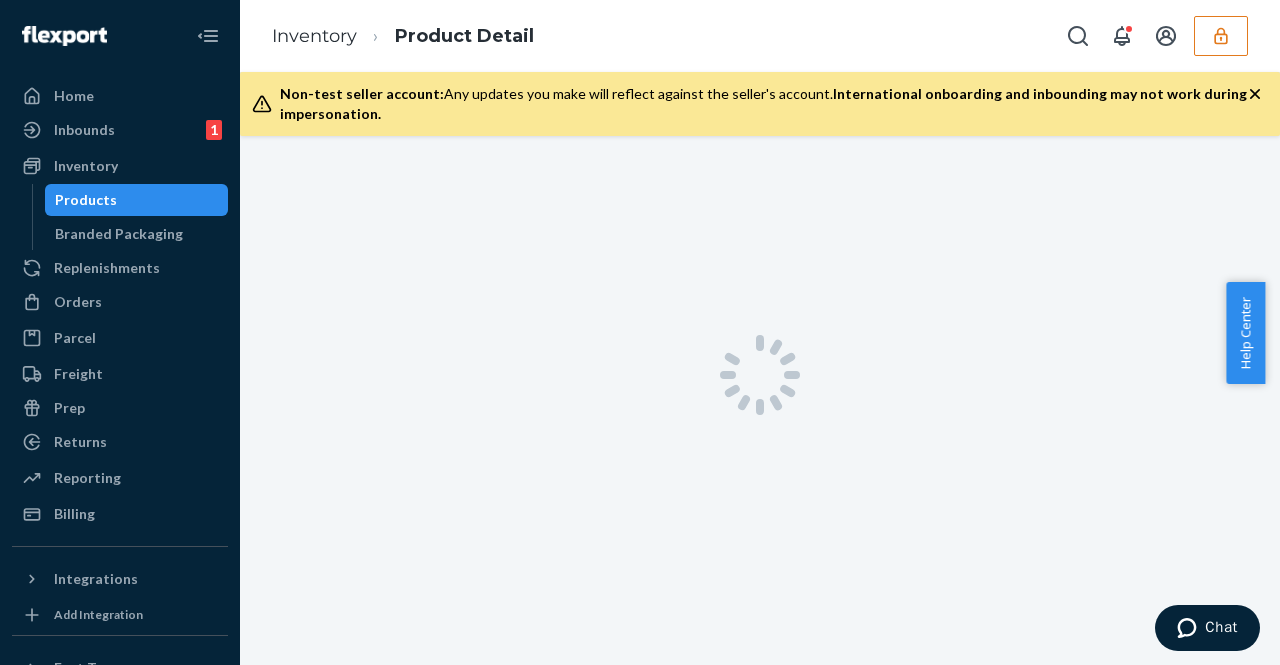 scroll, scrollTop: 0, scrollLeft: 0, axis: both 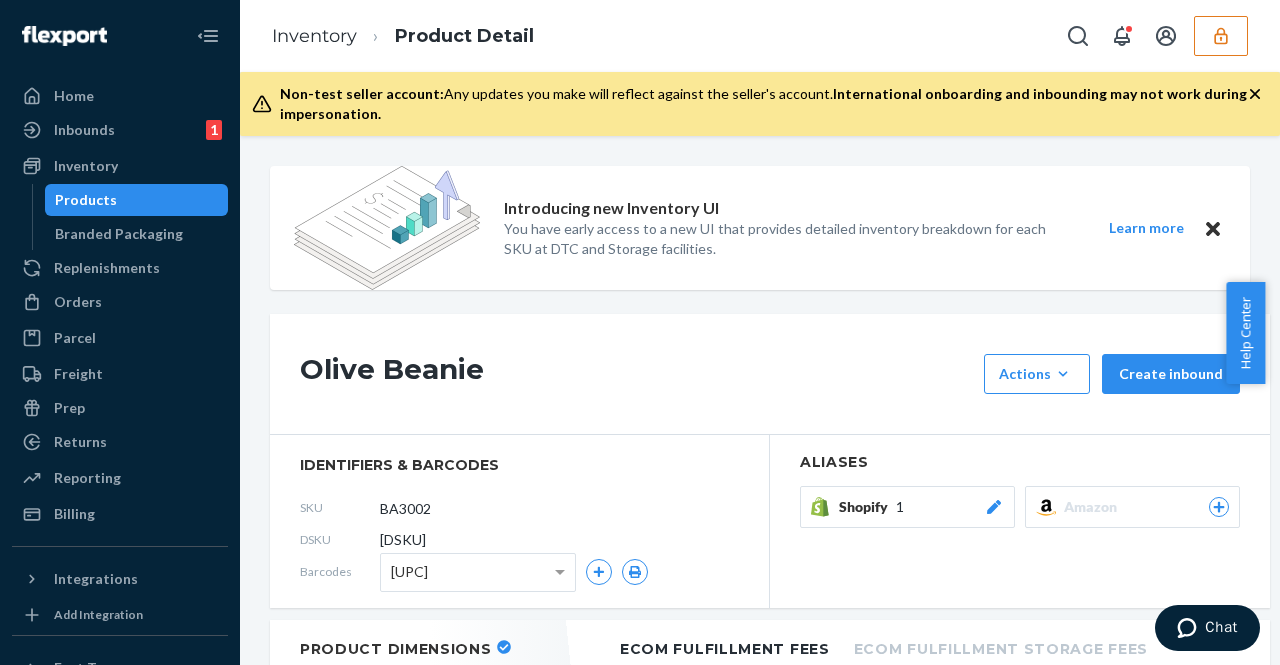 drag, startPoint x: 480, startPoint y: 540, endPoint x: 376, endPoint y: 531, distance: 104.388695 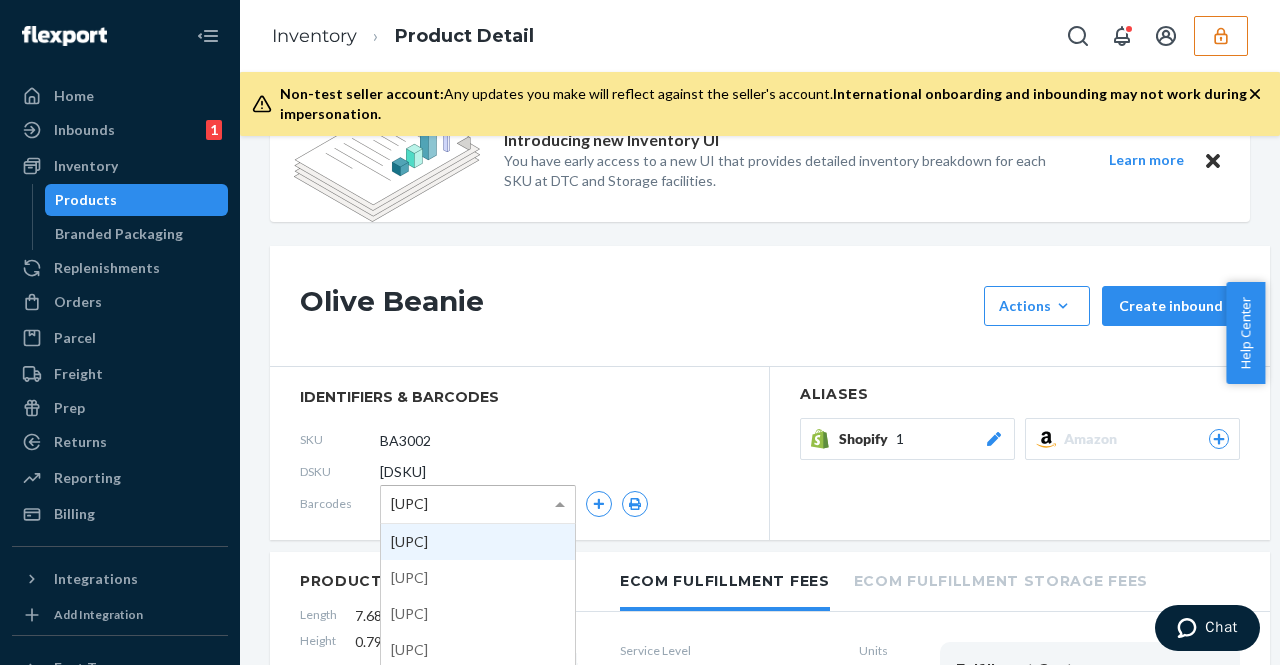 scroll, scrollTop: 100, scrollLeft: 0, axis: vertical 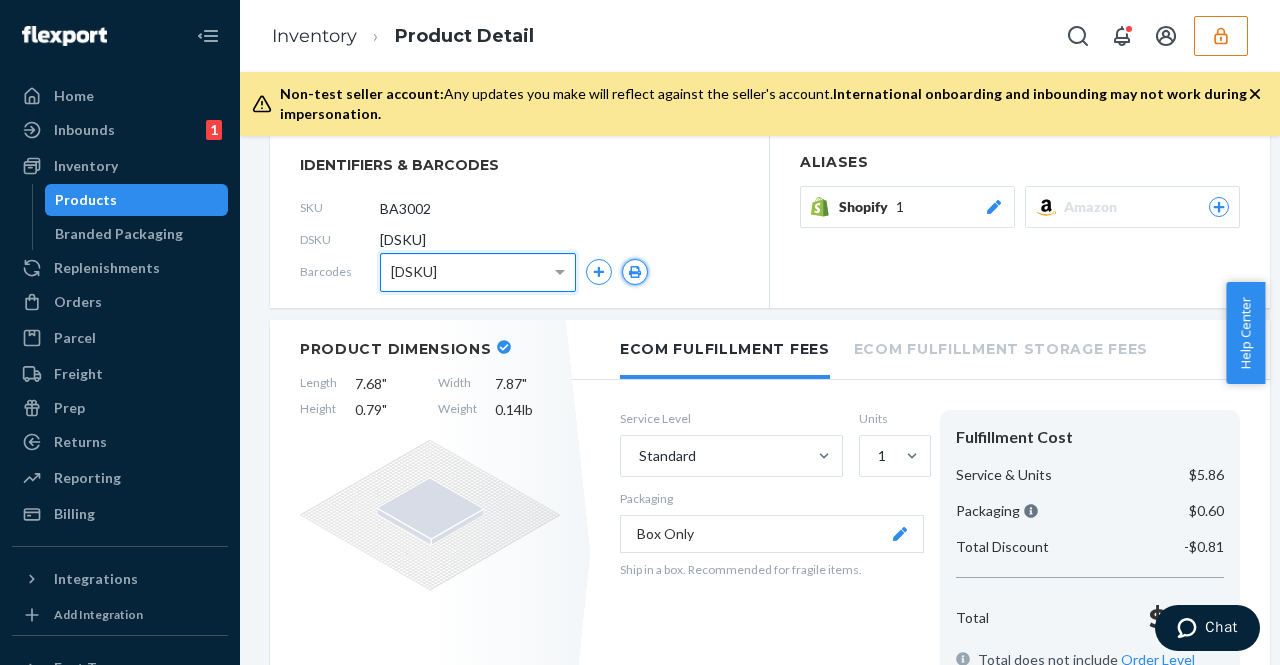click 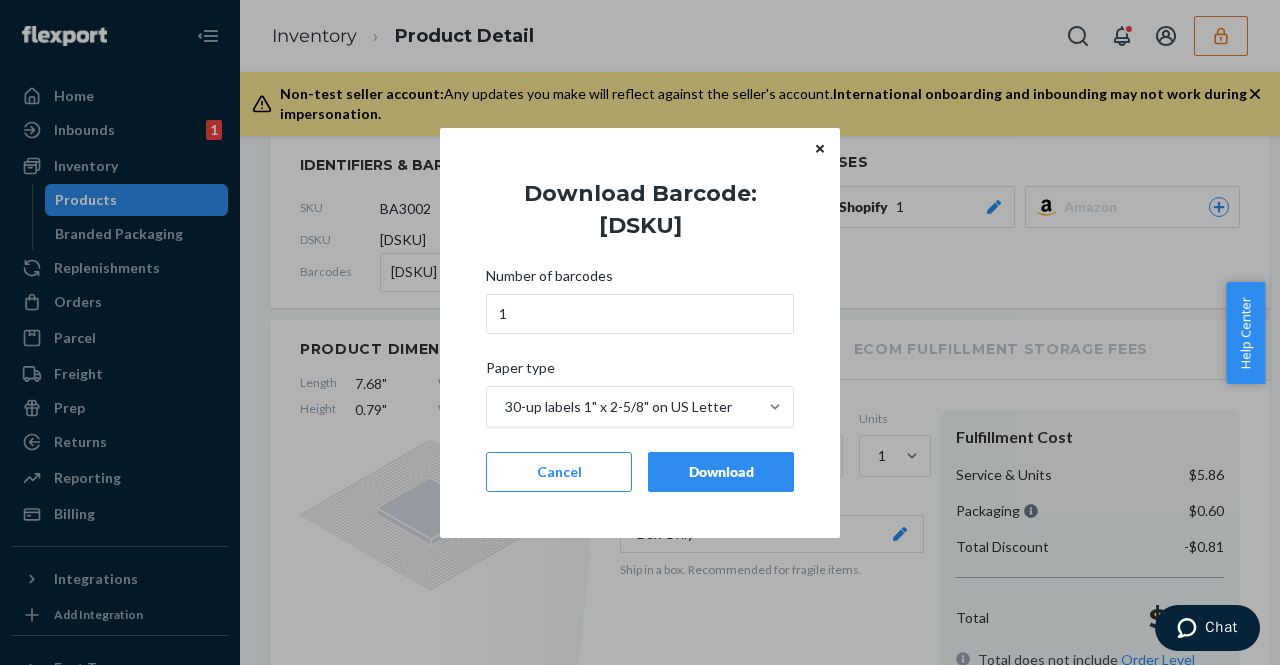 click on "Download" at bounding box center (721, 472) 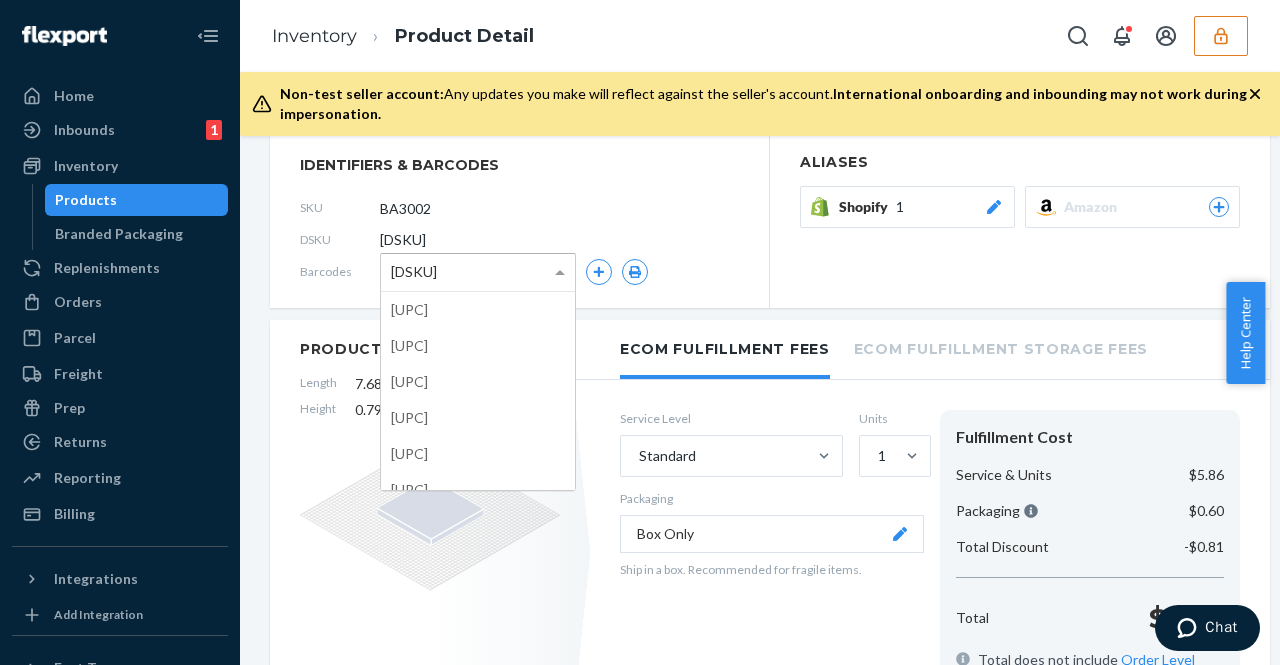 click on "DK77AT59KMD (DSKU)" at bounding box center (414, 272) 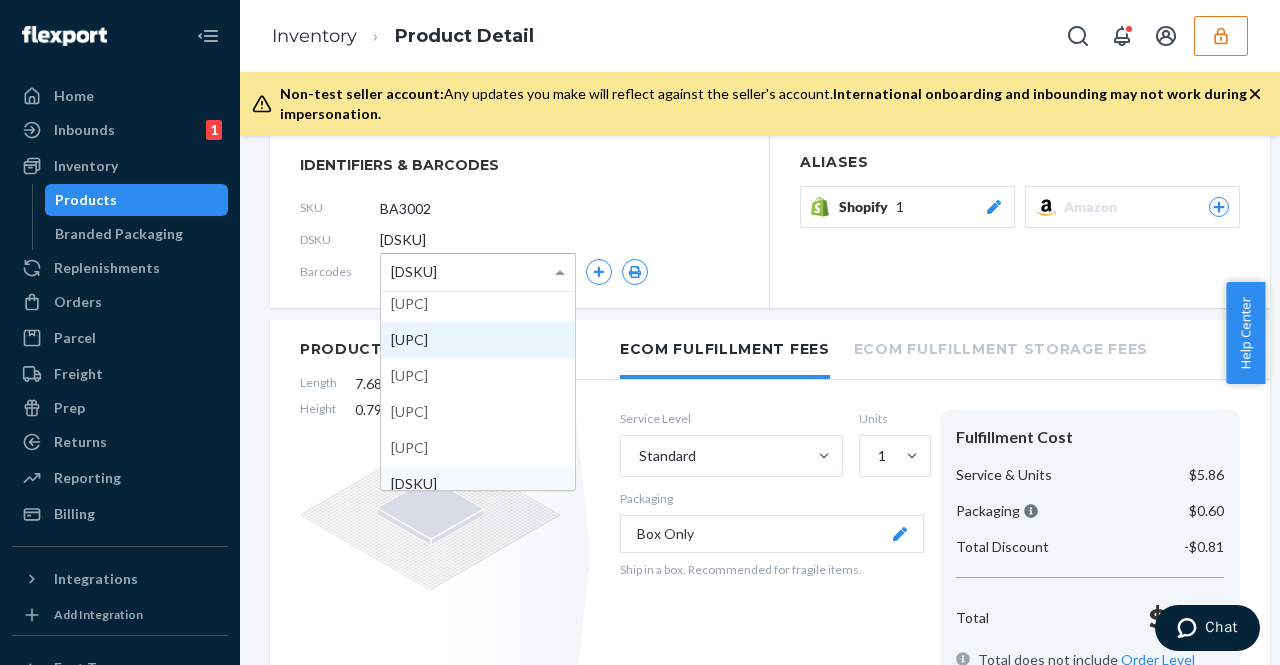 scroll, scrollTop: 54, scrollLeft: 0, axis: vertical 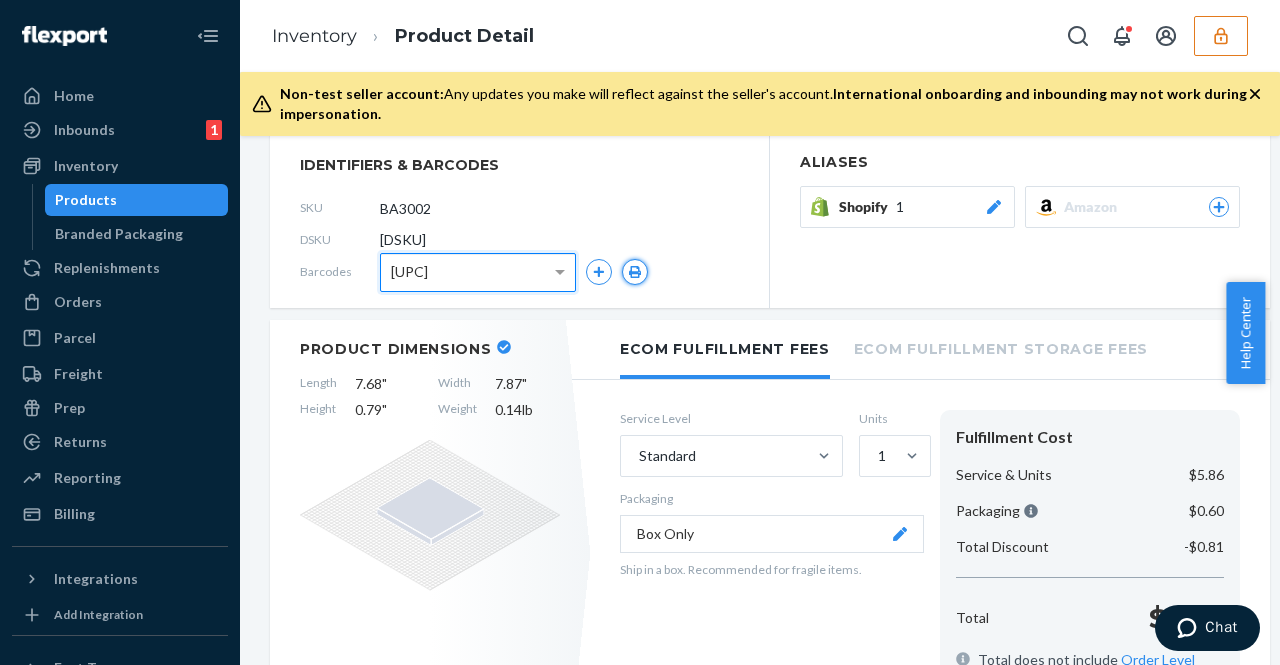 click at bounding box center (635, 272) 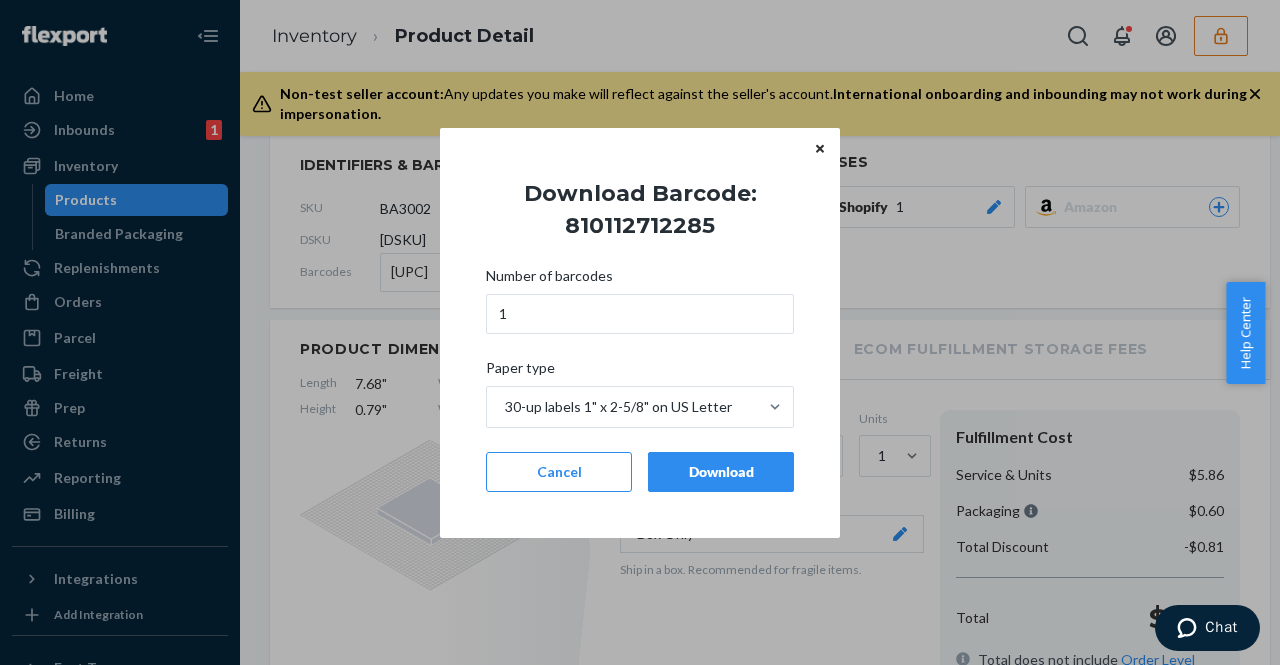 click on "Download" at bounding box center (721, 472) 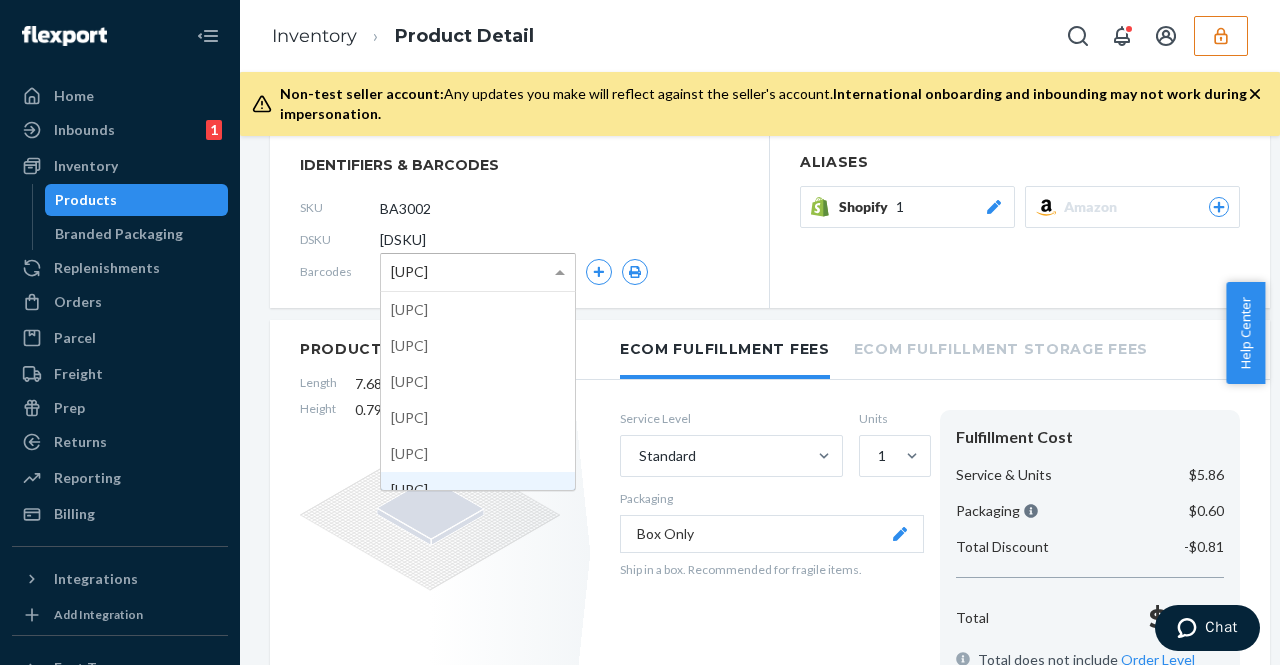 click on "810112712285 (UPC)" at bounding box center [478, 272] 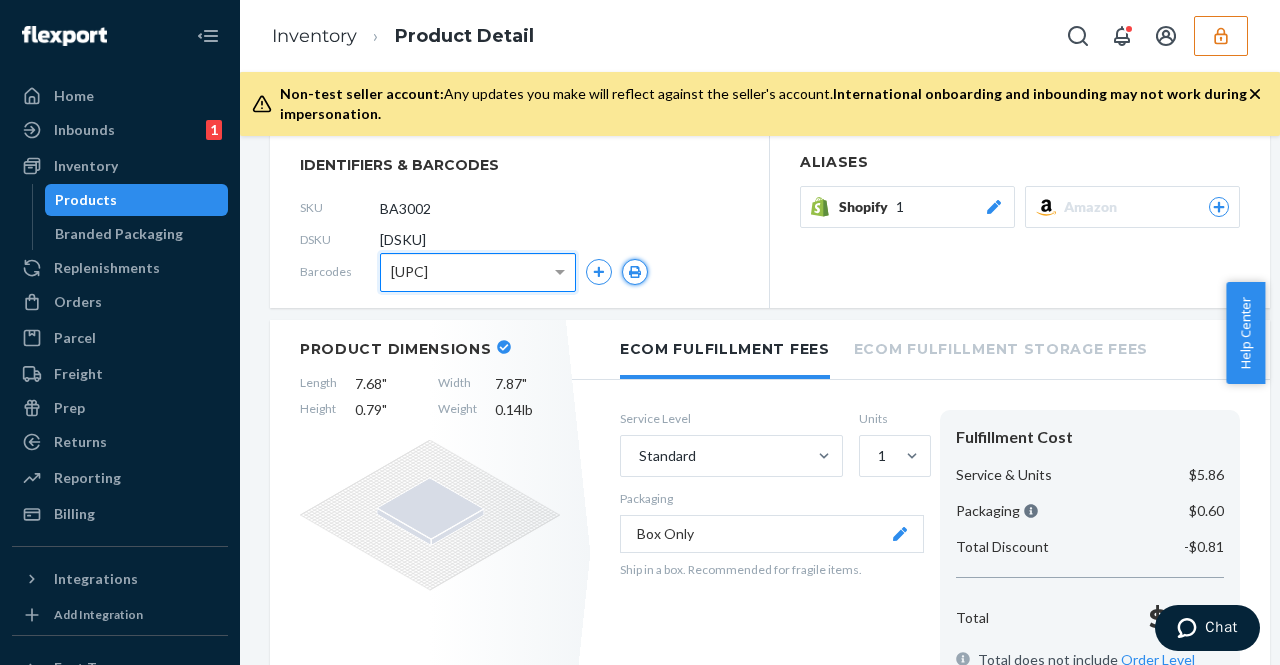 click at bounding box center (635, 272) 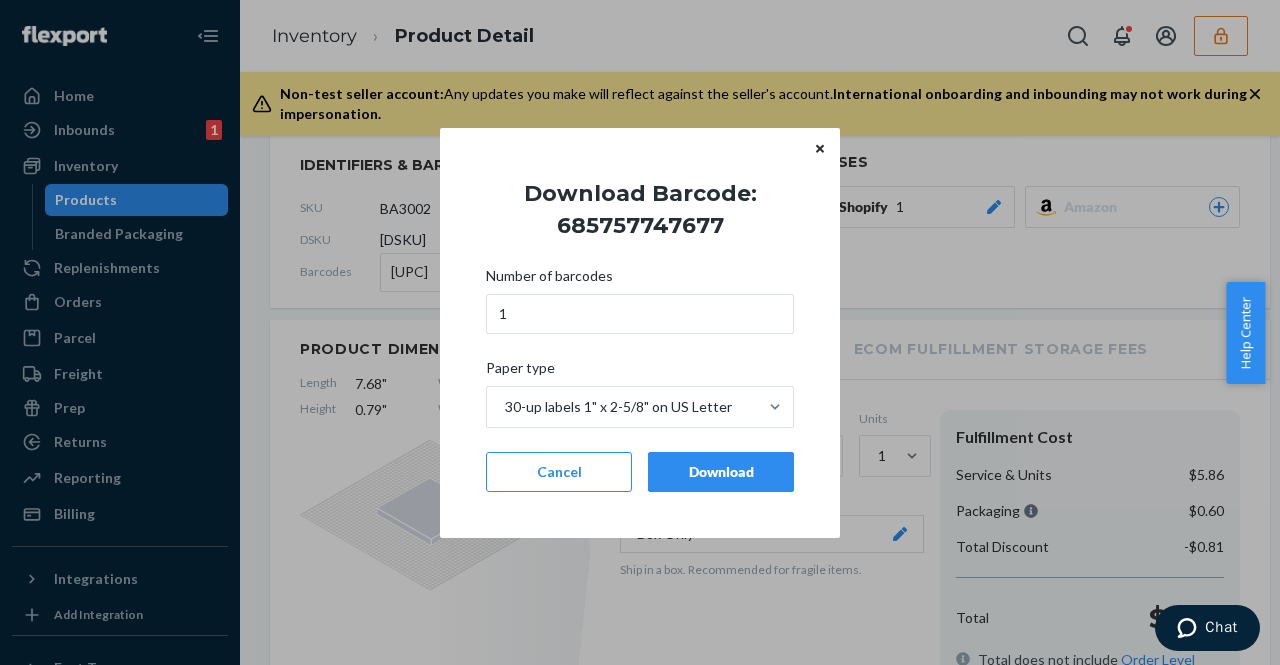 click on "Download" at bounding box center (721, 472) 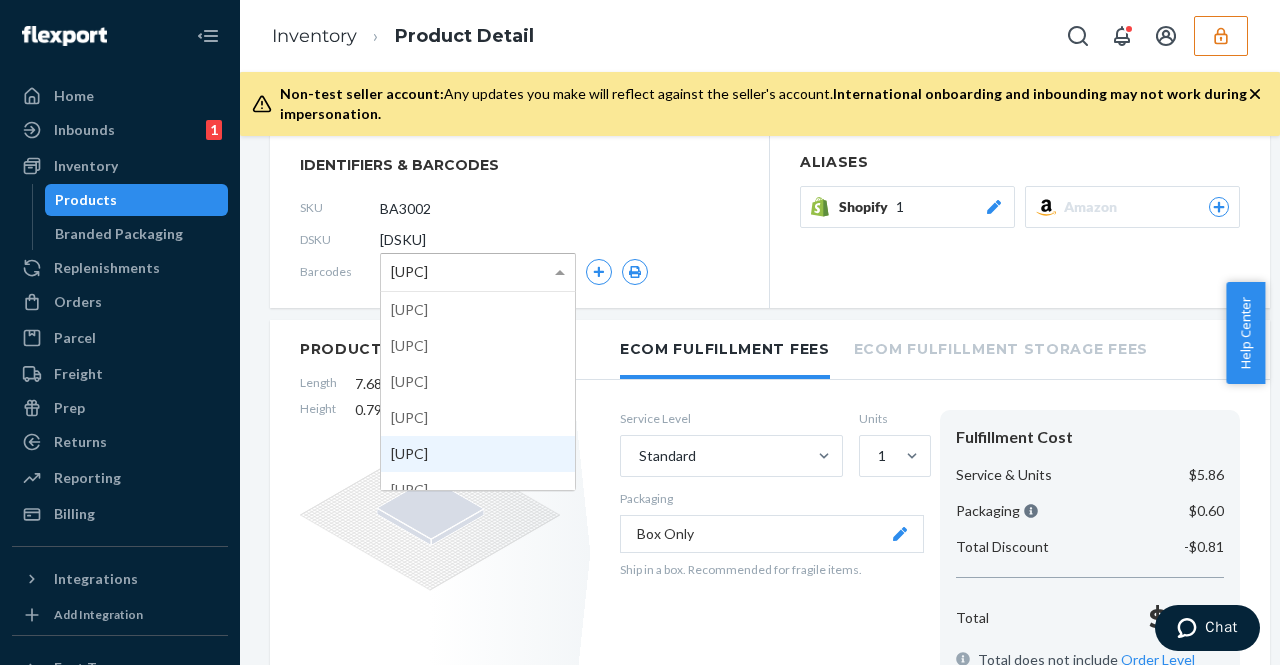 click on "685757747677 (UPC)" at bounding box center (409, 272) 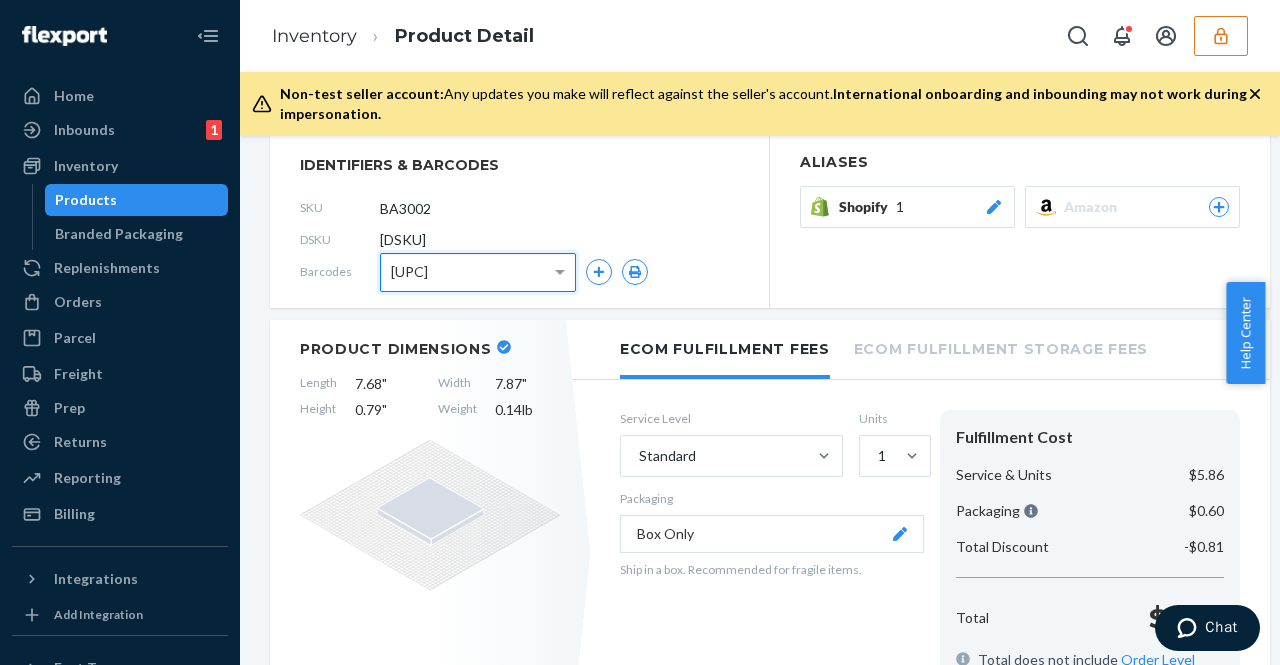 click on "0810112712285 (UPC)" at bounding box center (514, 272) 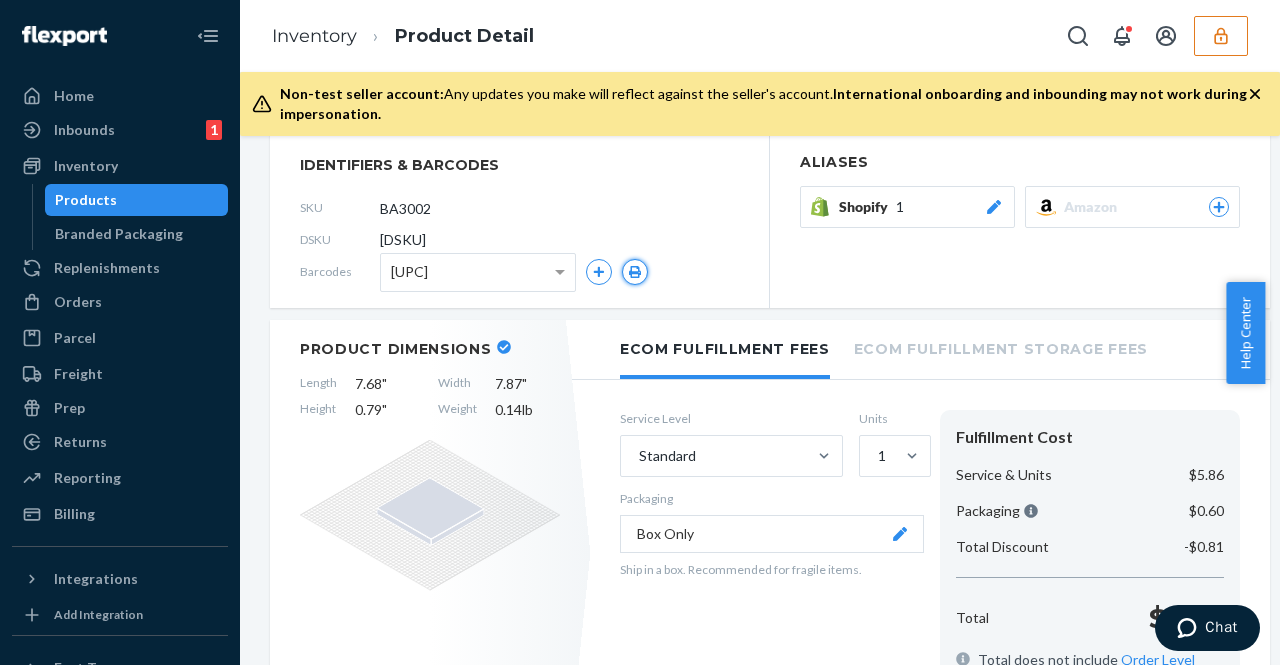 click at bounding box center (635, 272) 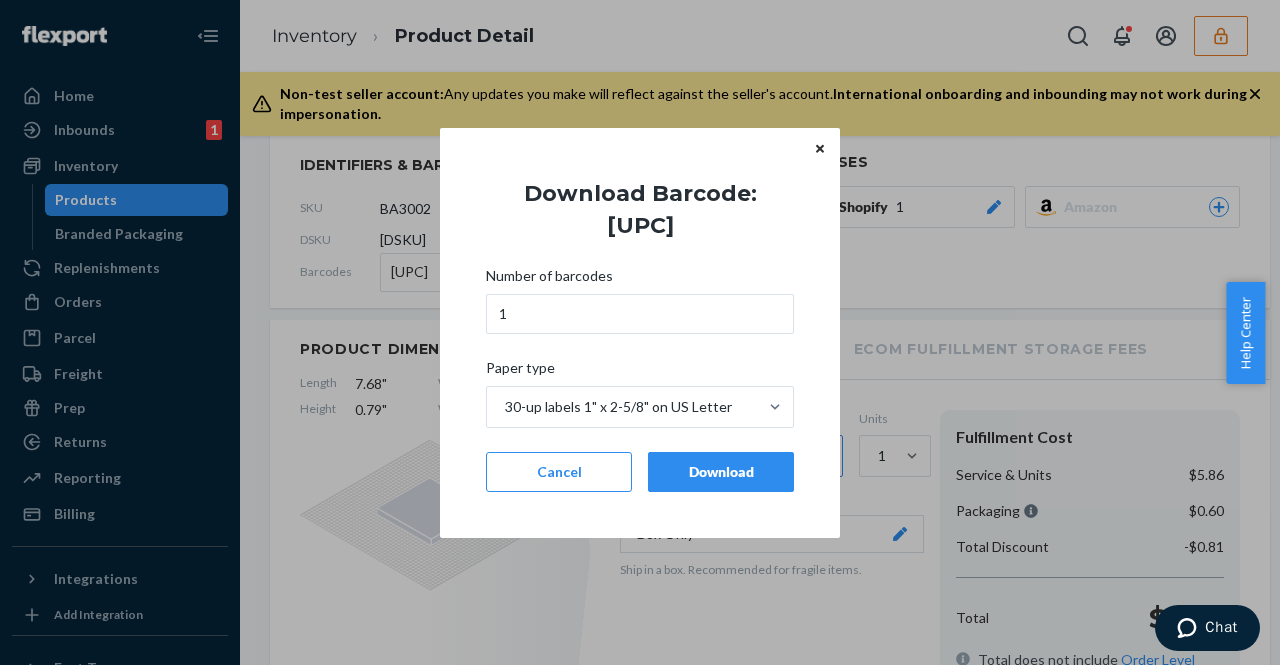 drag, startPoint x: 699, startPoint y: 467, endPoint x: 645, endPoint y: 435, distance: 62.76942 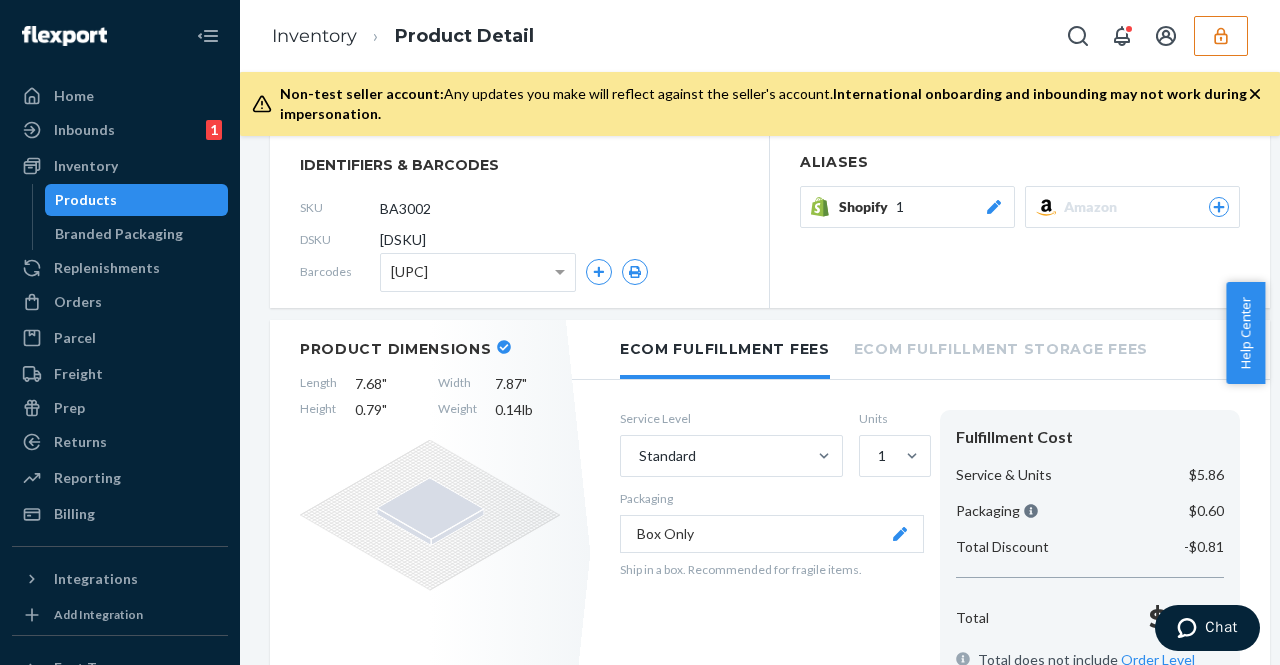 click on "0810112712285 (UPC)" at bounding box center [409, 272] 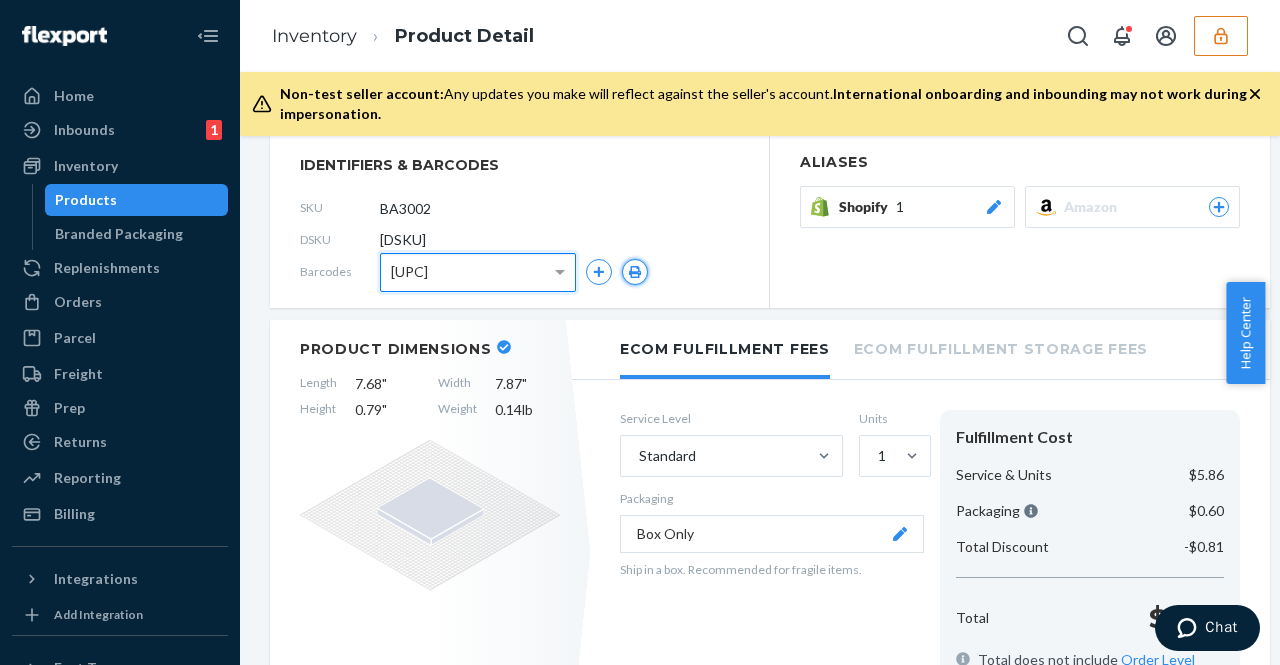 click 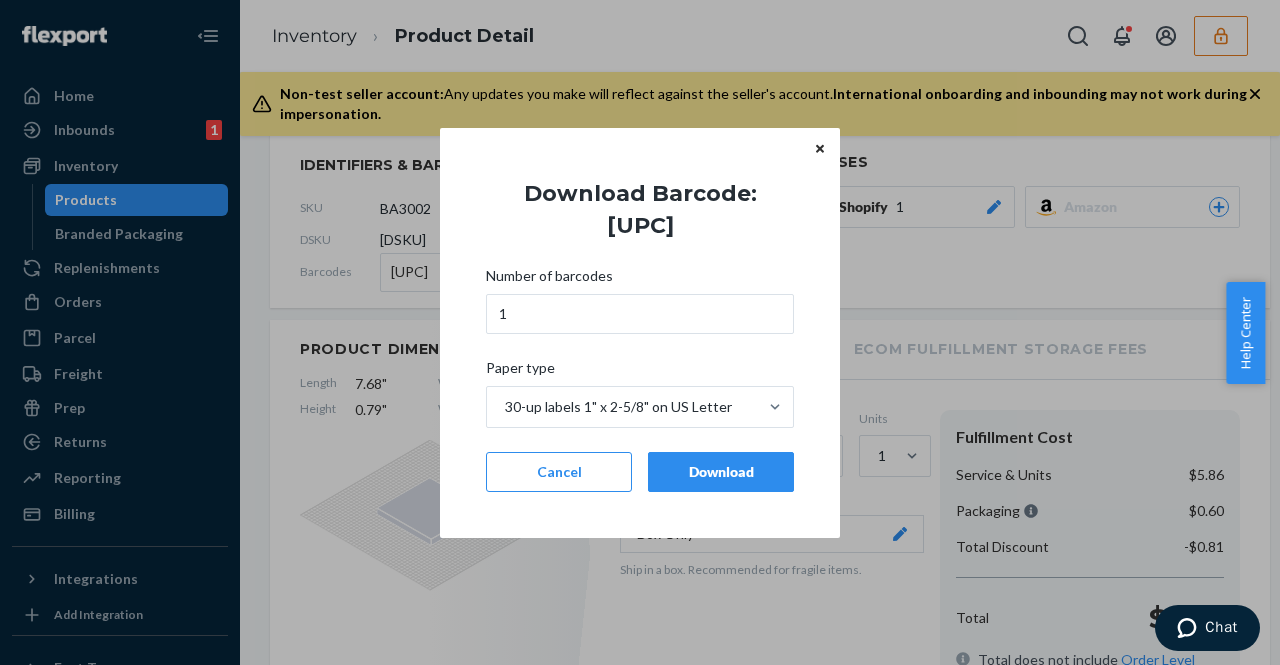 click on "Download" at bounding box center (721, 472) 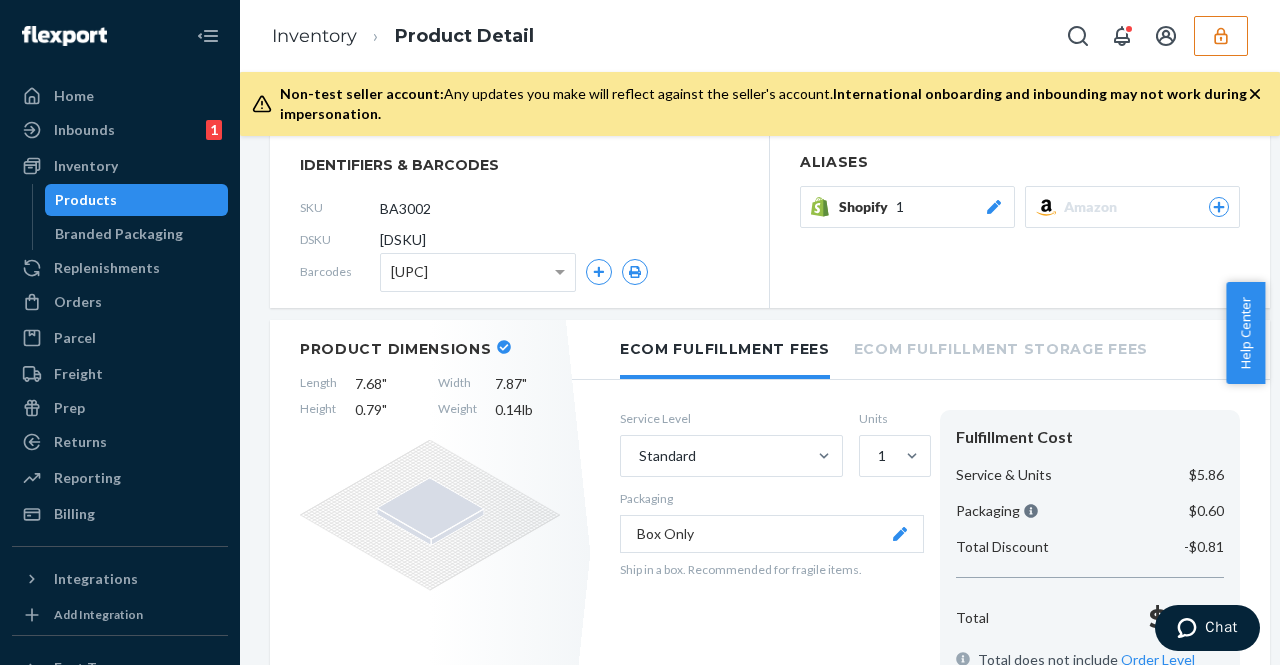click on "0685757747677 (UPC)" at bounding box center (478, 272) 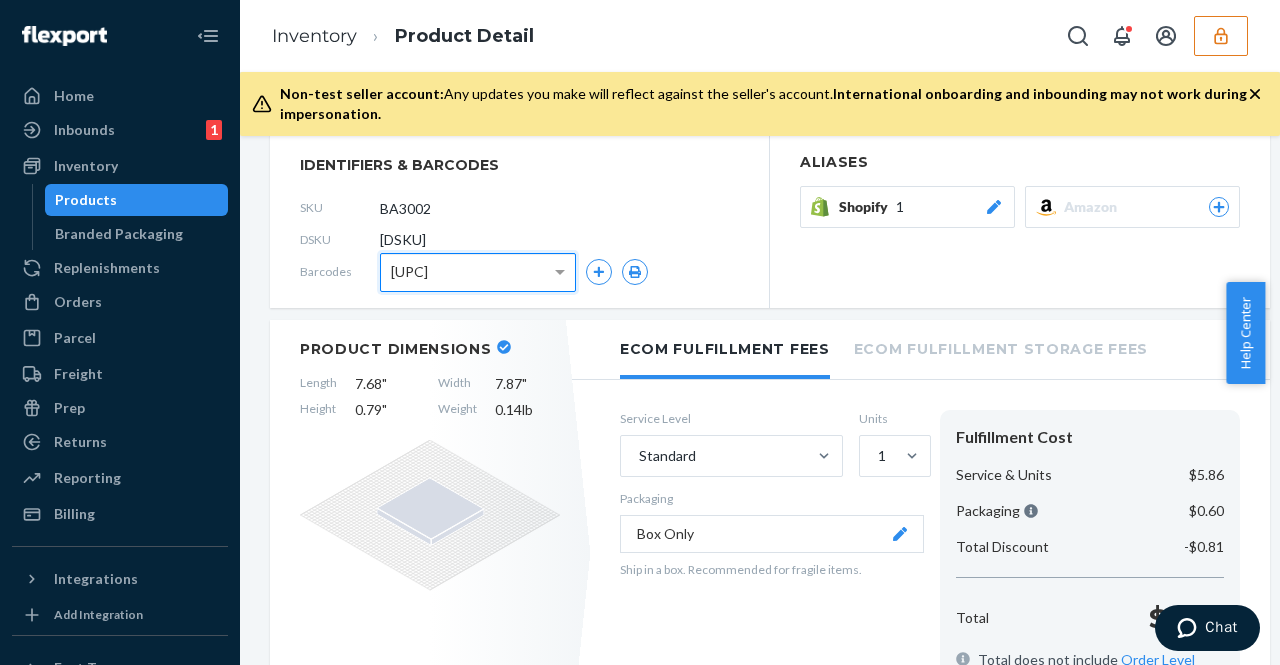 click on "00810112712285 (UPC)" at bounding box center [514, 272] 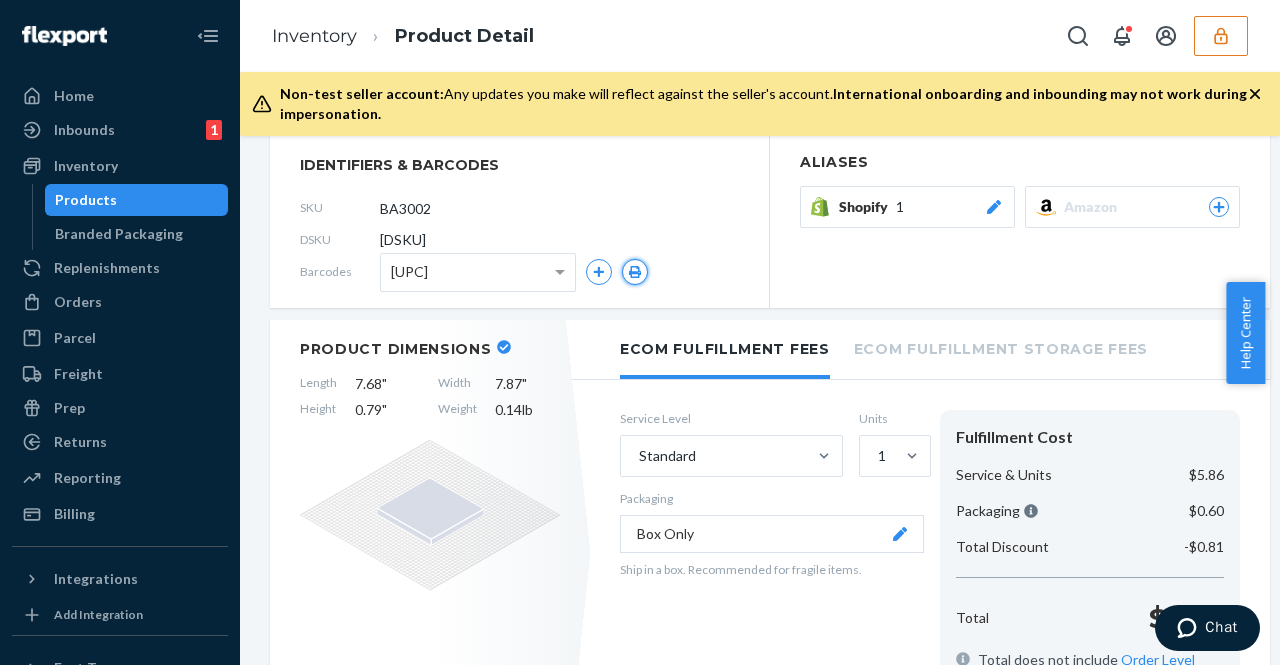 click 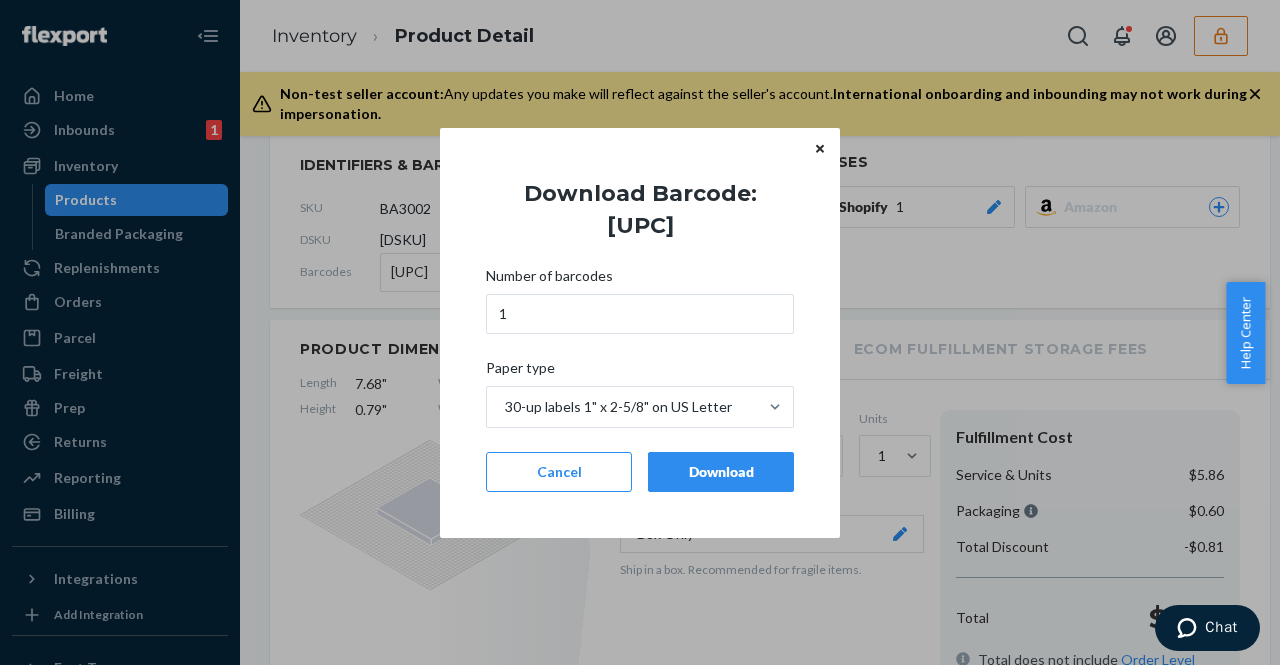 click on "Download" at bounding box center [721, 472] 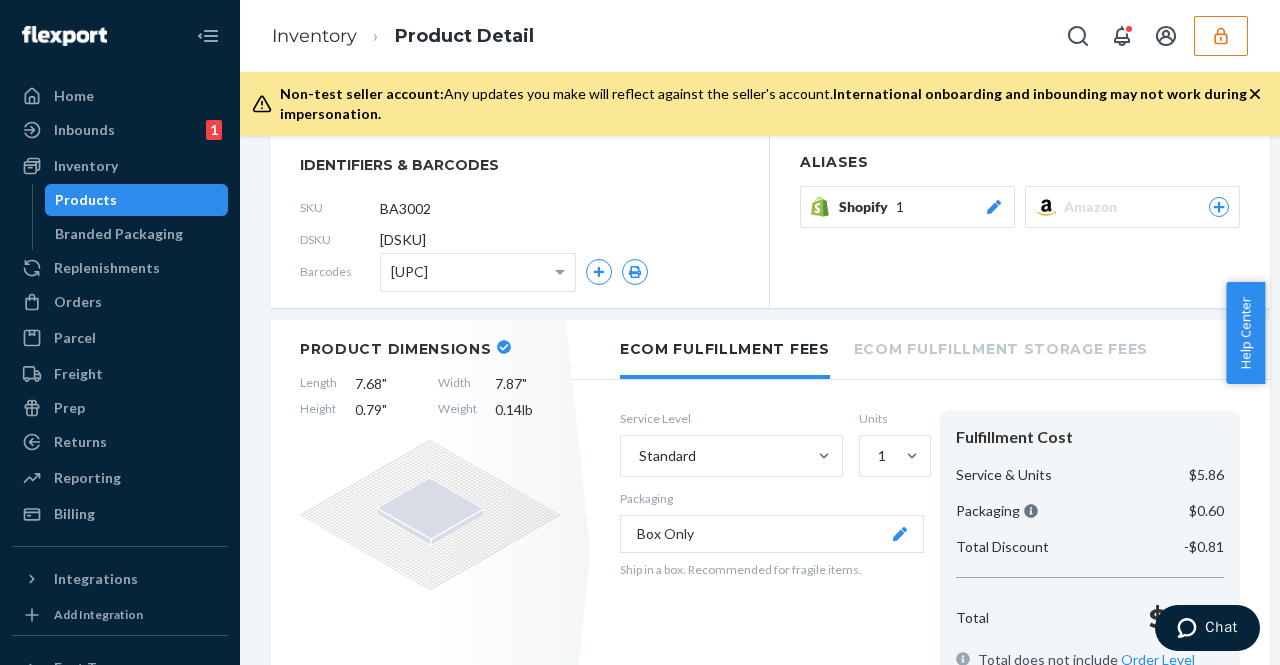 click at bounding box center [1221, 36] 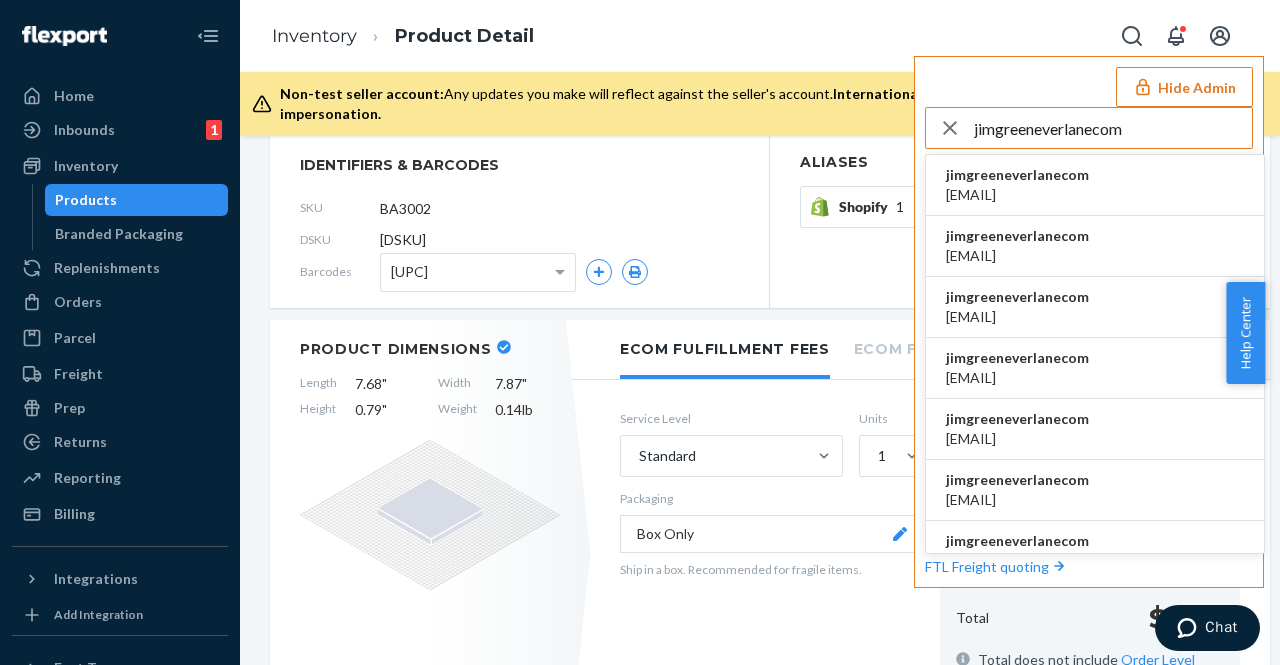type on "jimgreeneverlanecom" 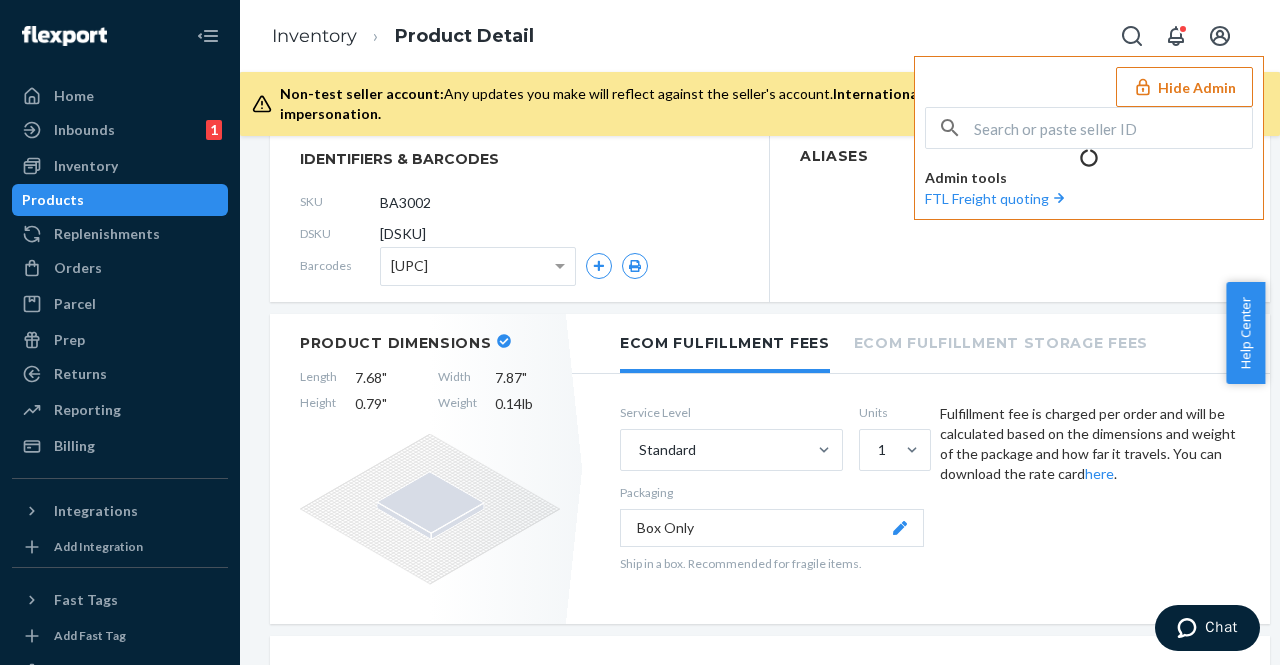 scroll, scrollTop: 178, scrollLeft: 0, axis: vertical 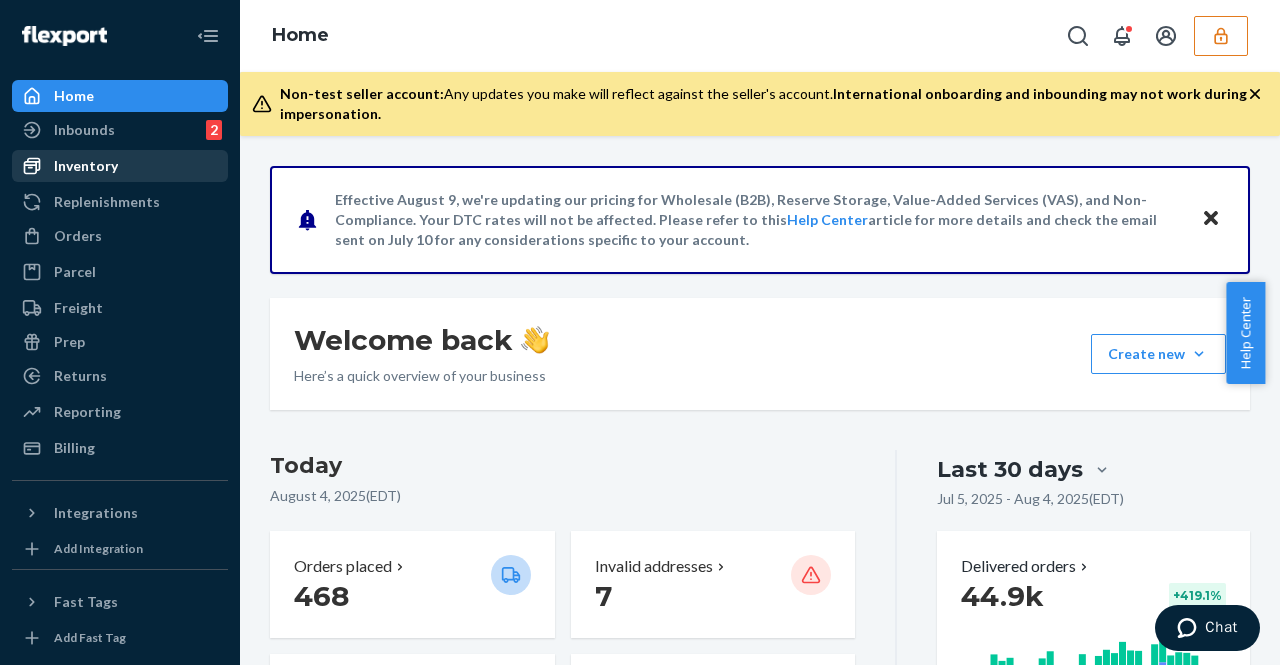 click on "Inventory" at bounding box center [120, 166] 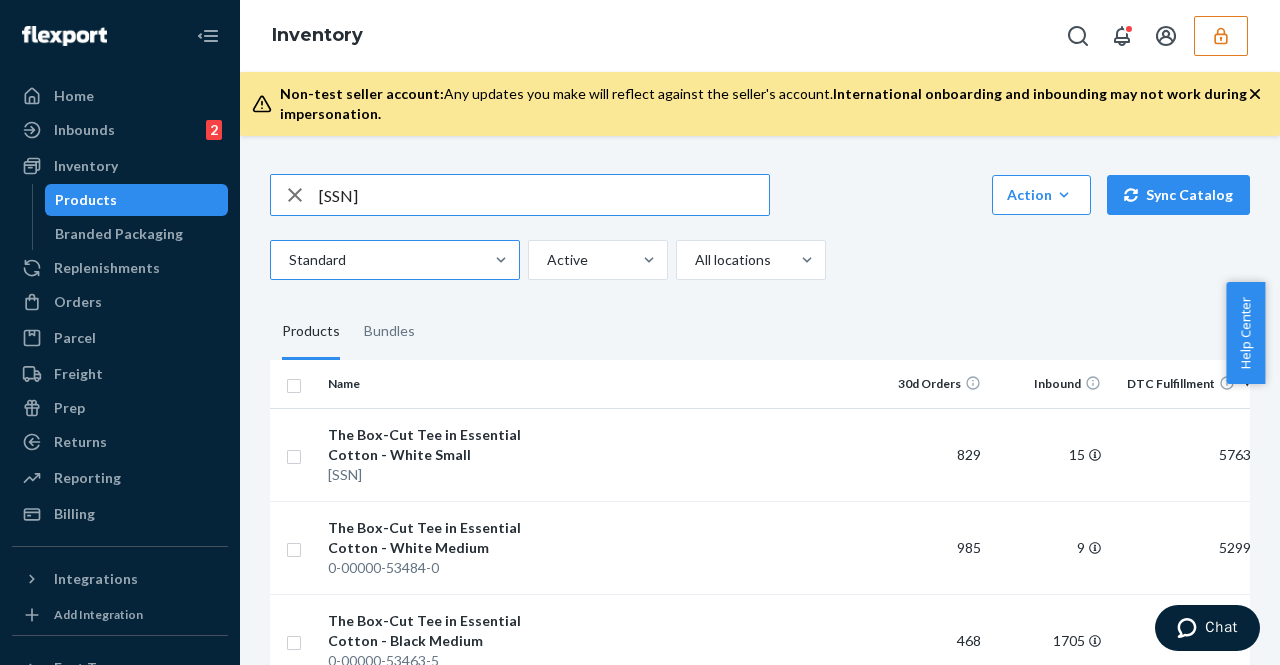 type on "0-00001-25373-3" 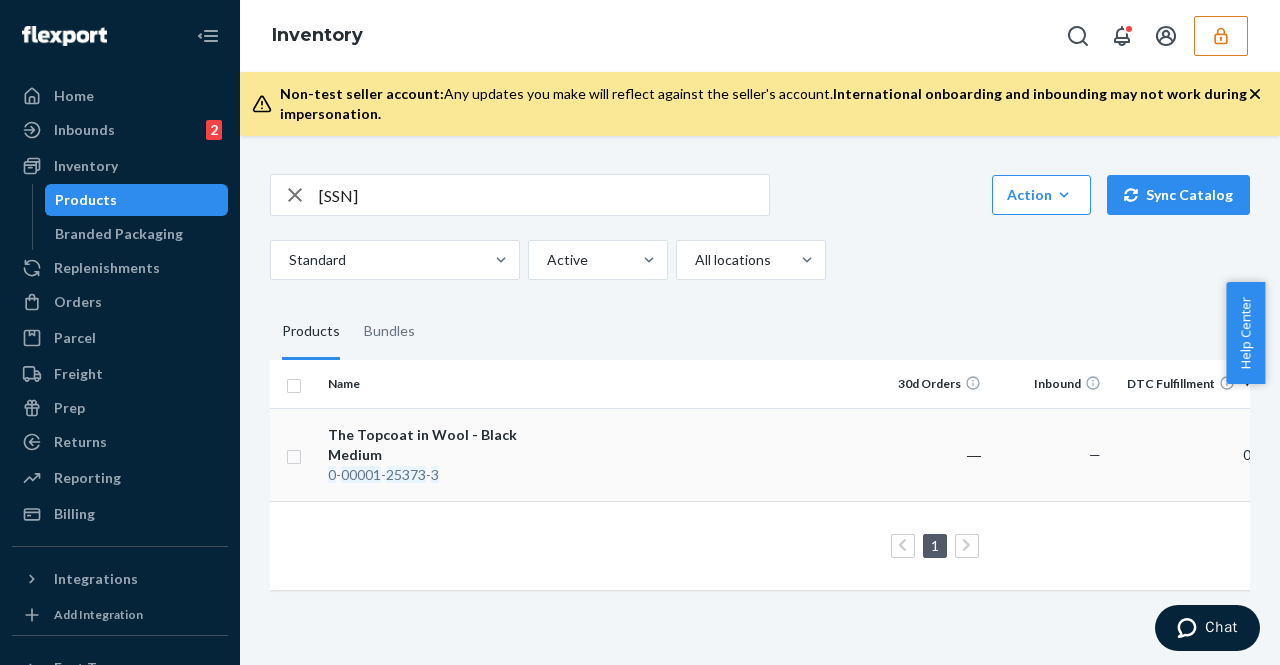 click on "0 - 00001 - 25373 - 3" at bounding box center (432, 475) 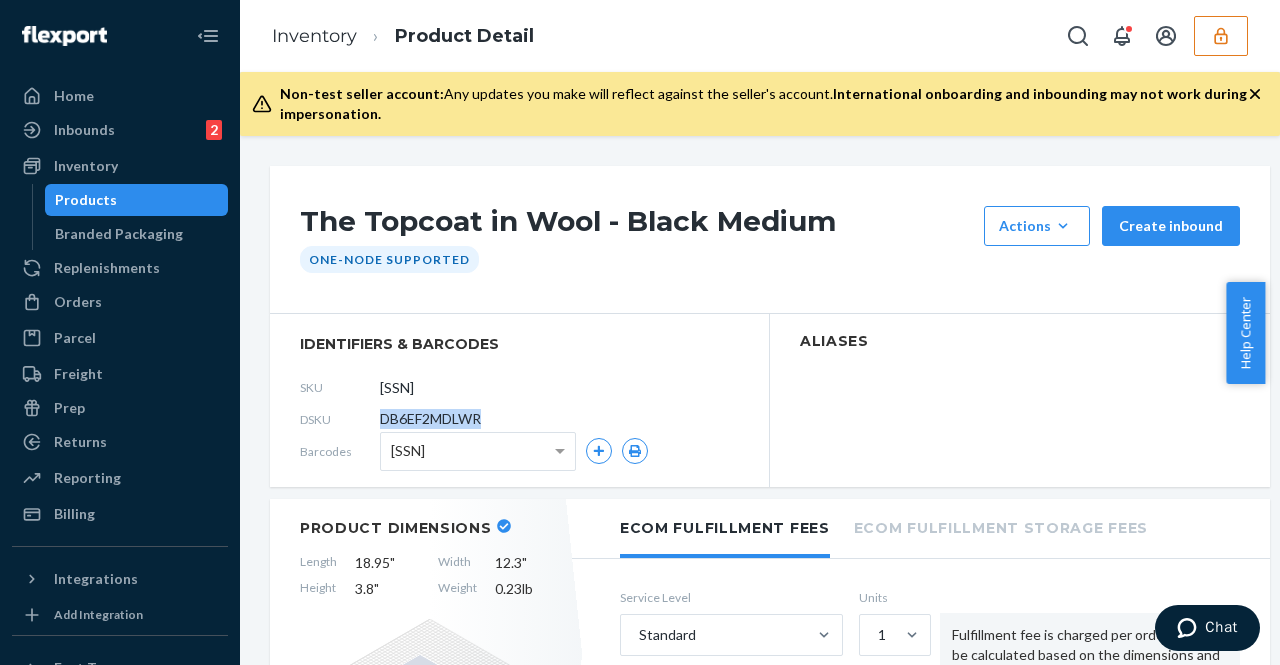 drag, startPoint x: 481, startPoint y: 417, endPoint x: 382, endPoint y: 409, distance: 99.32271 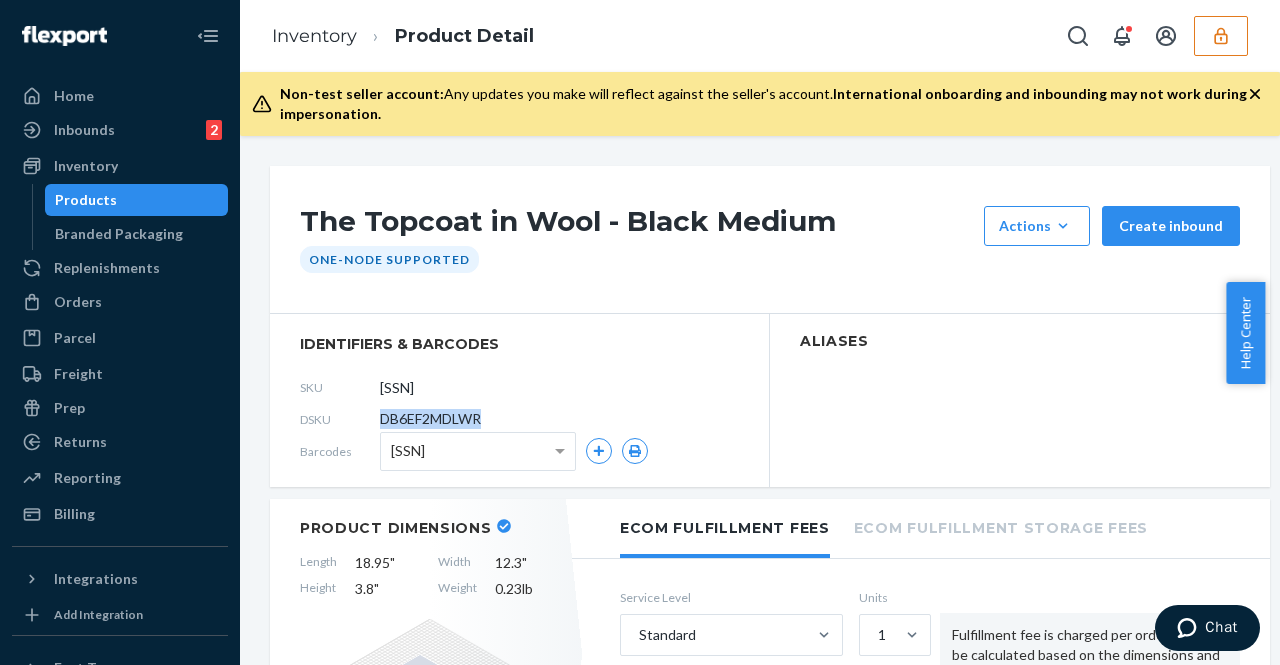 click on "DB6EF2MDLWR" at bounding box center (430, 419) 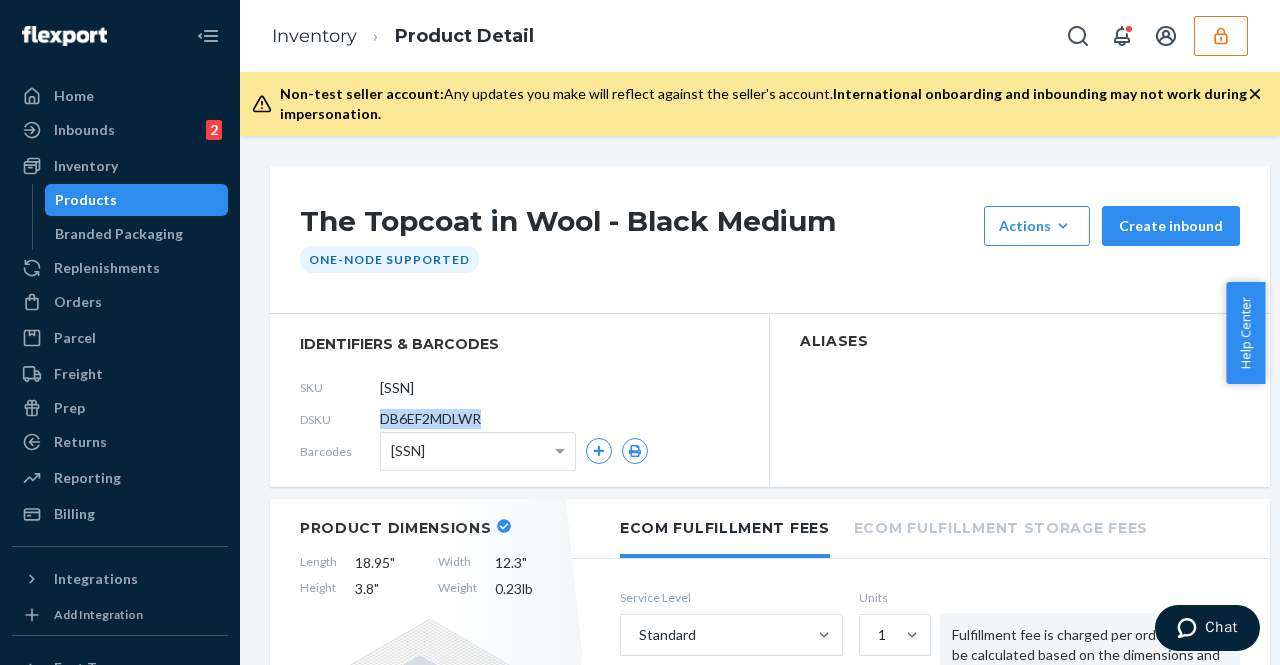 copy on "DB6EF2MDLWR" 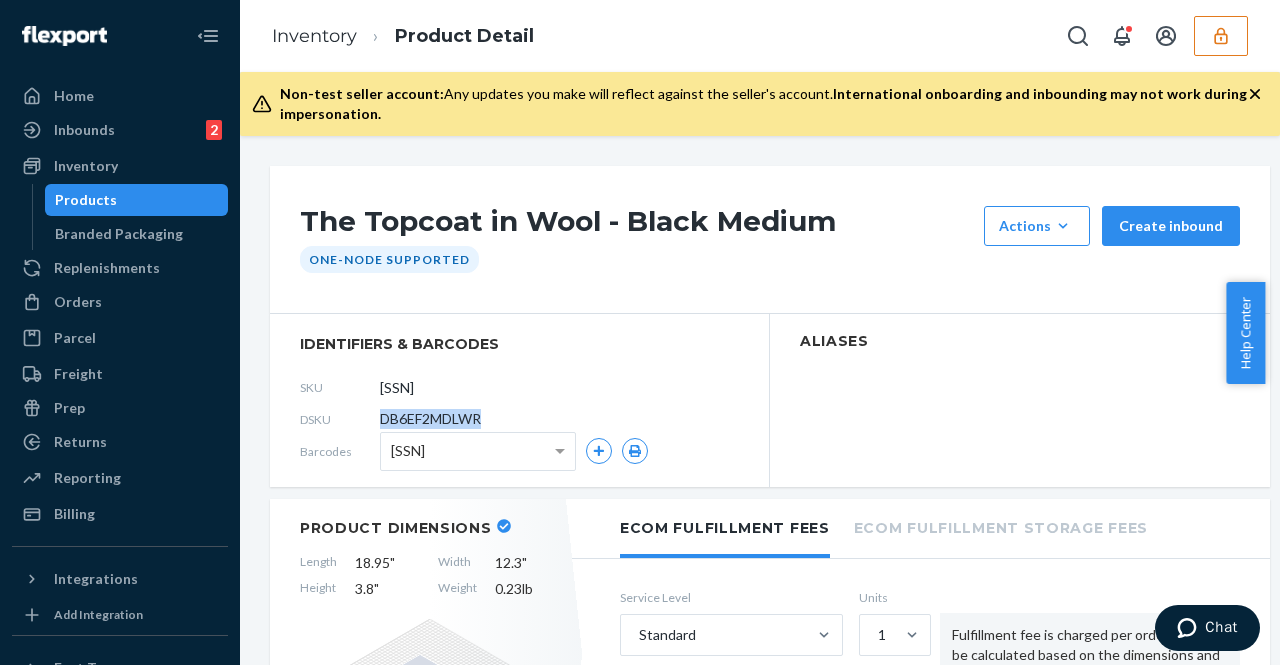click on "0-00001-25373-3" at bounding box center [478, 451] 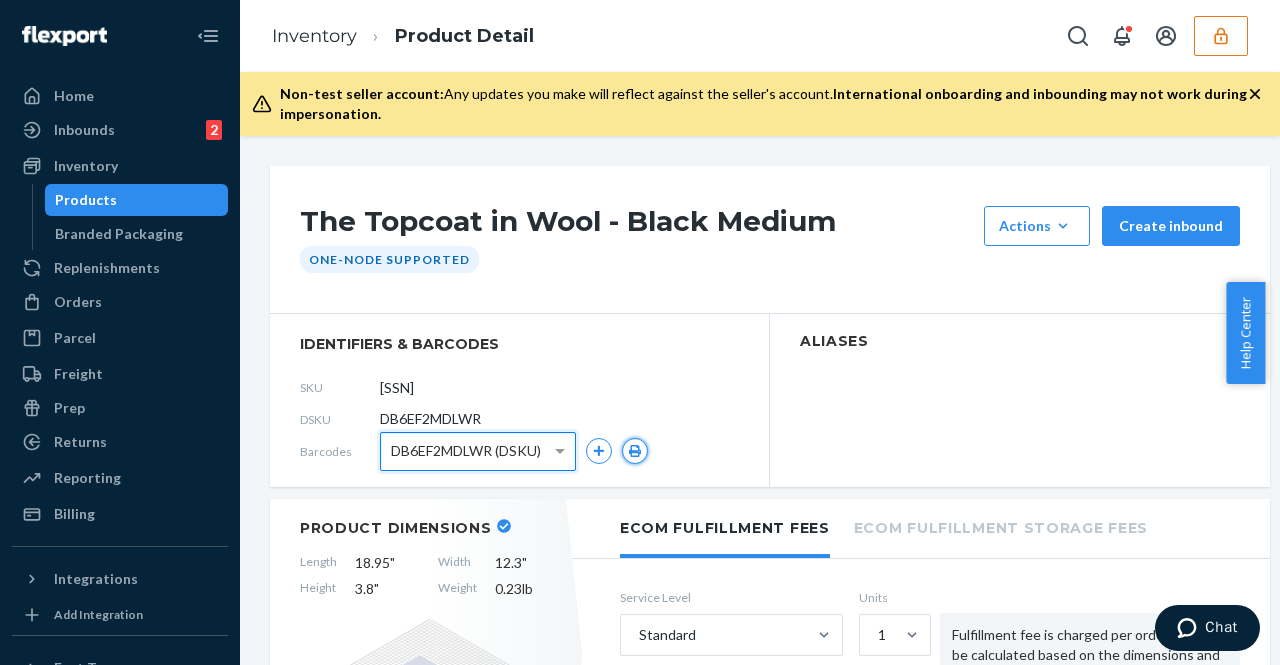 click 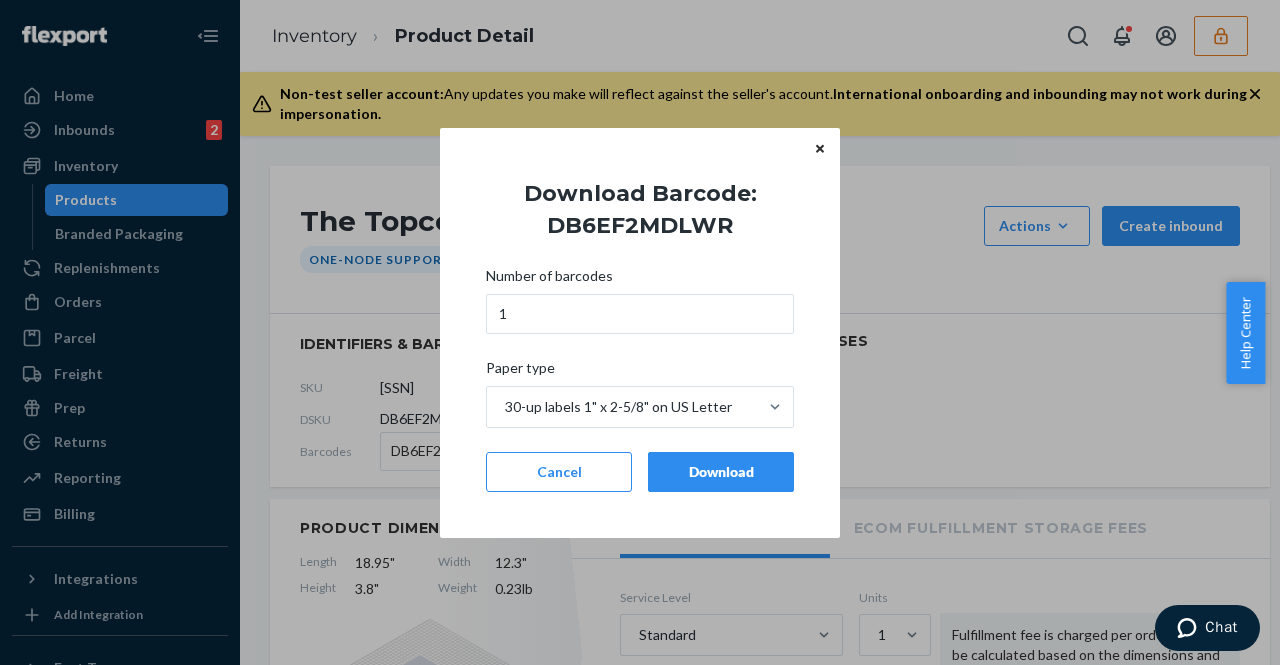 click on "Download" at bounding box center [721, 472] 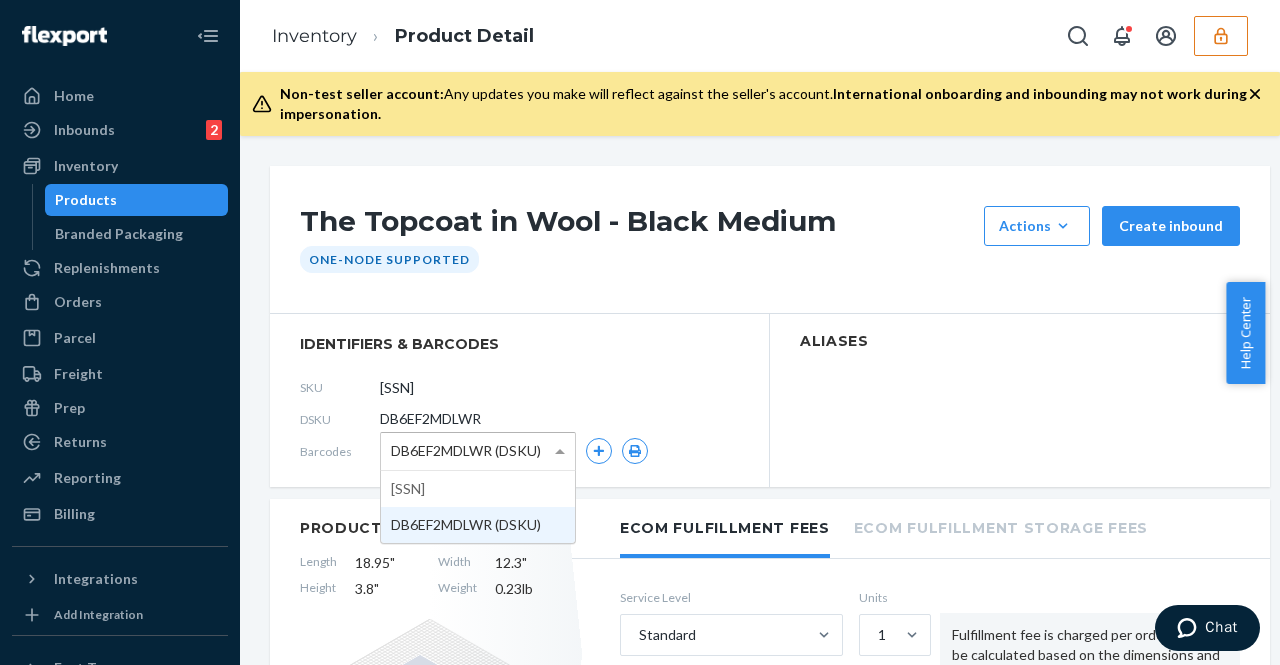 click on "DB6EF2MDLWR (DSKU)" at bounding box center [466, 451] 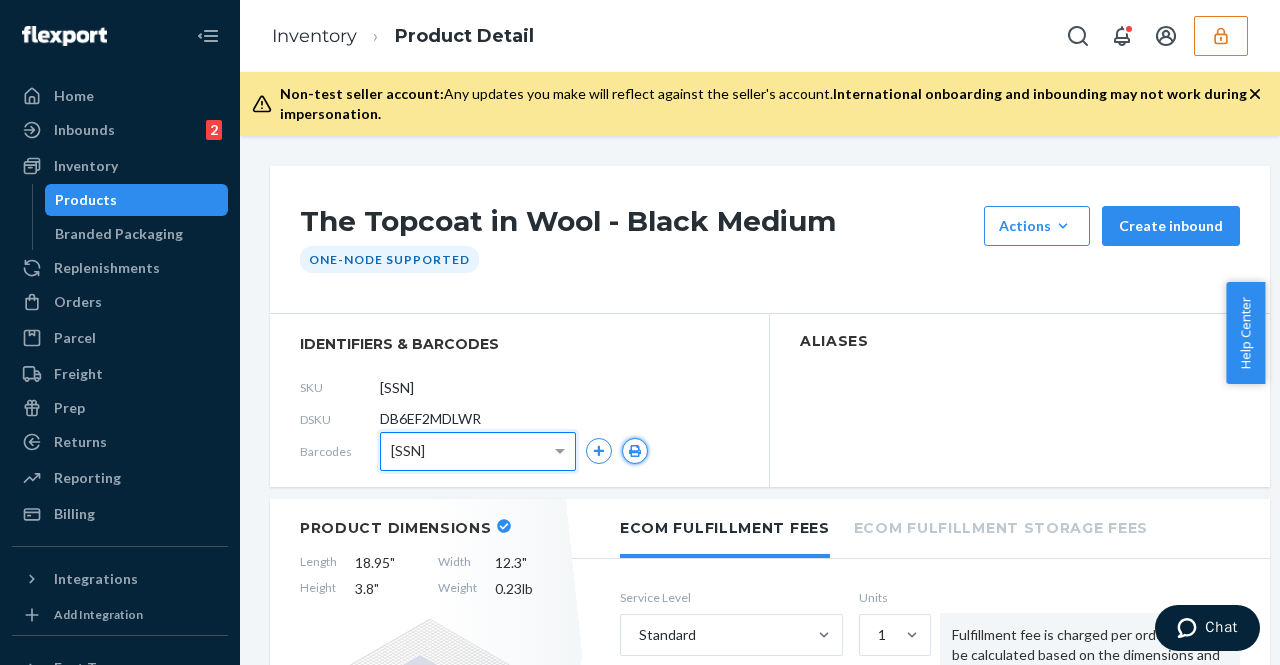 click 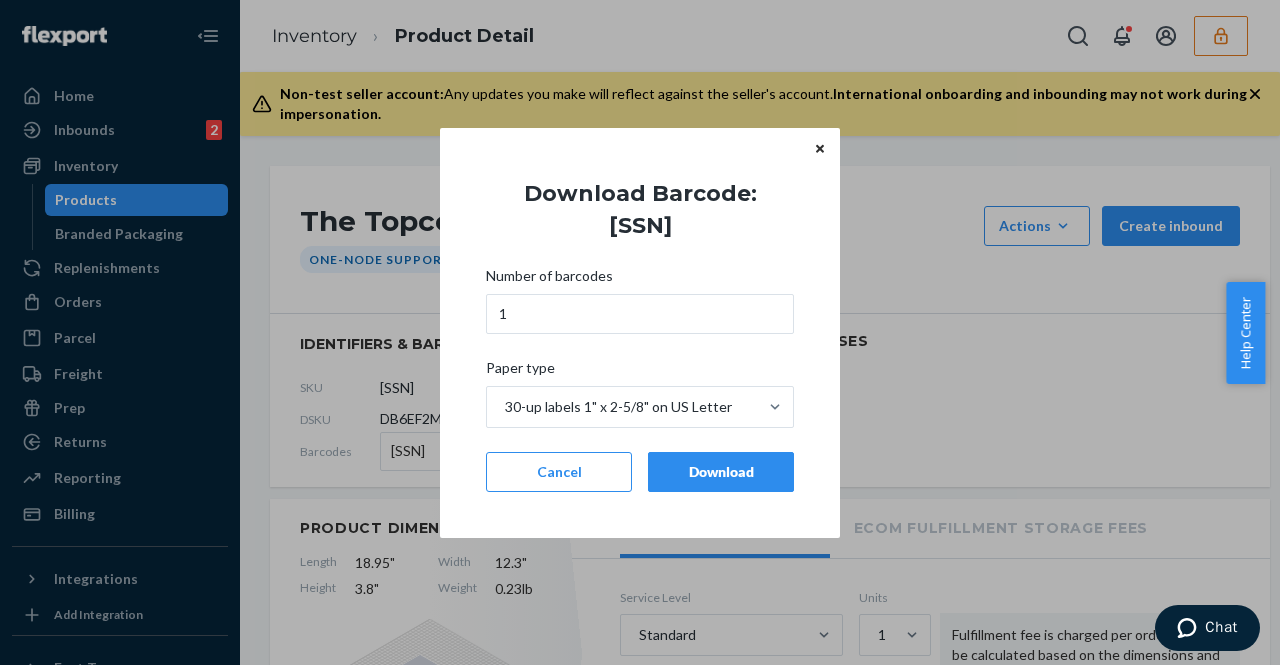 click on "Download" at bounding box center (721, 472) 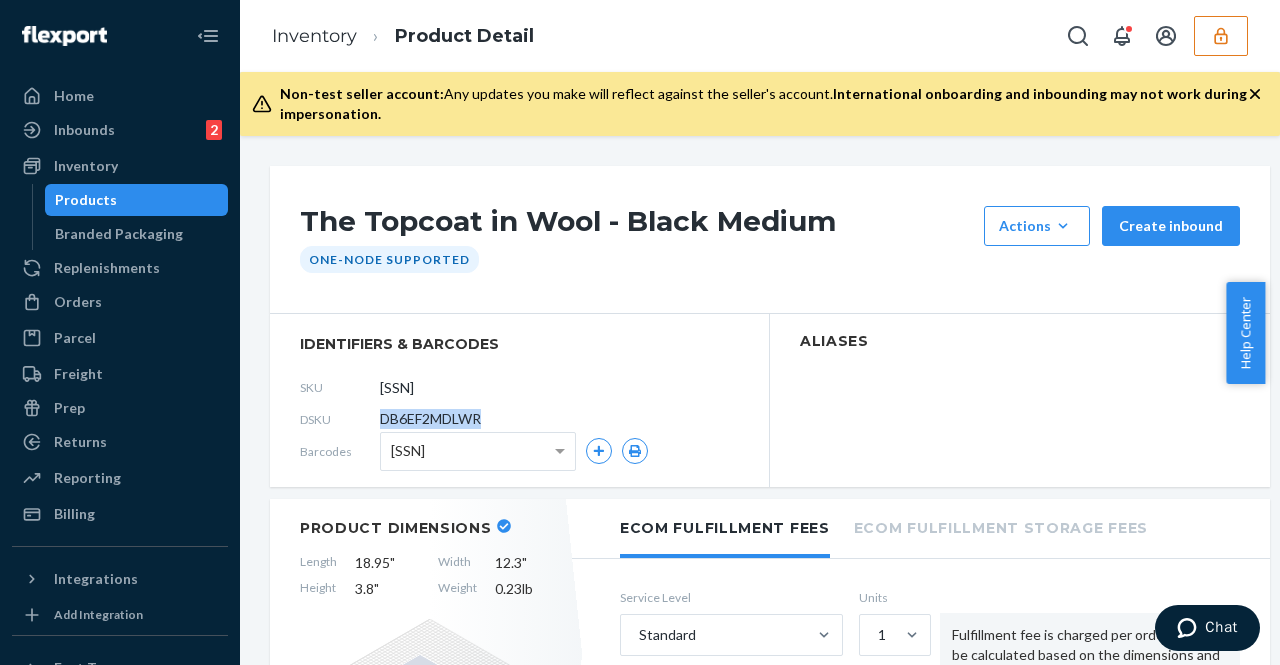 drag, startPoint x: 504, startPoint y: 416, endPoint x: 373, endPoint y: 412, distance: 131.06105 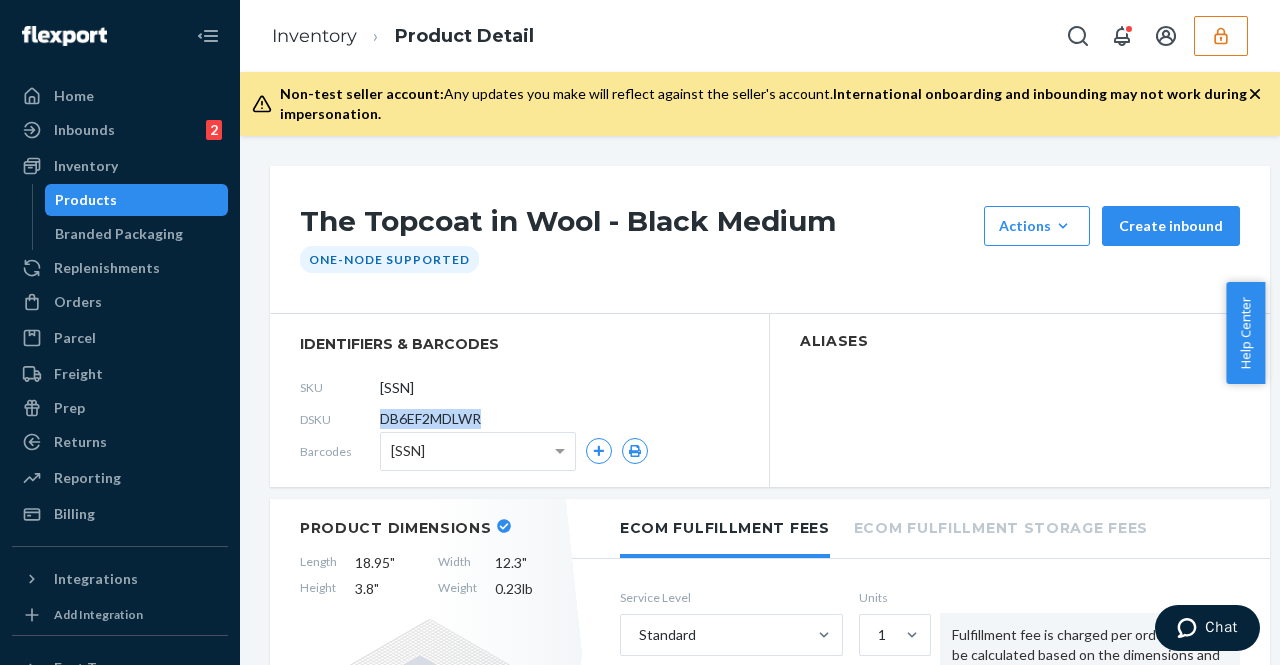 click on "DSKU DB6EF2MDLWR" at bounding box center [519, 419] 